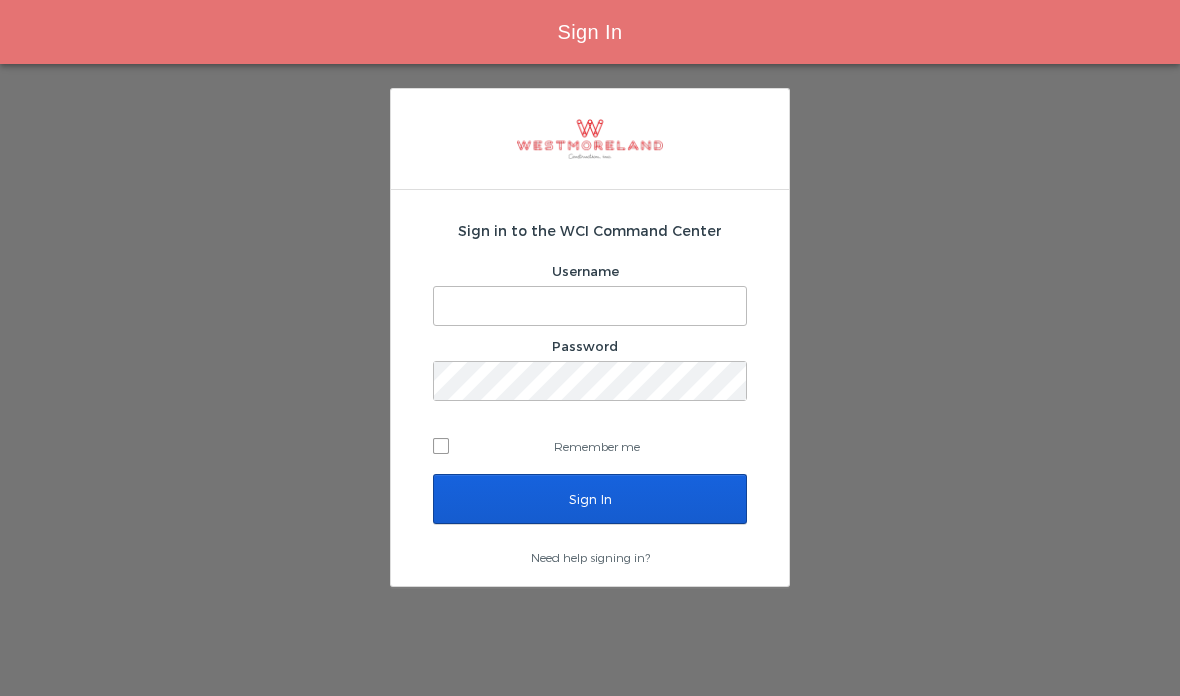 scroll, scrollTop: 0, scrollLeft: 0, axis: both 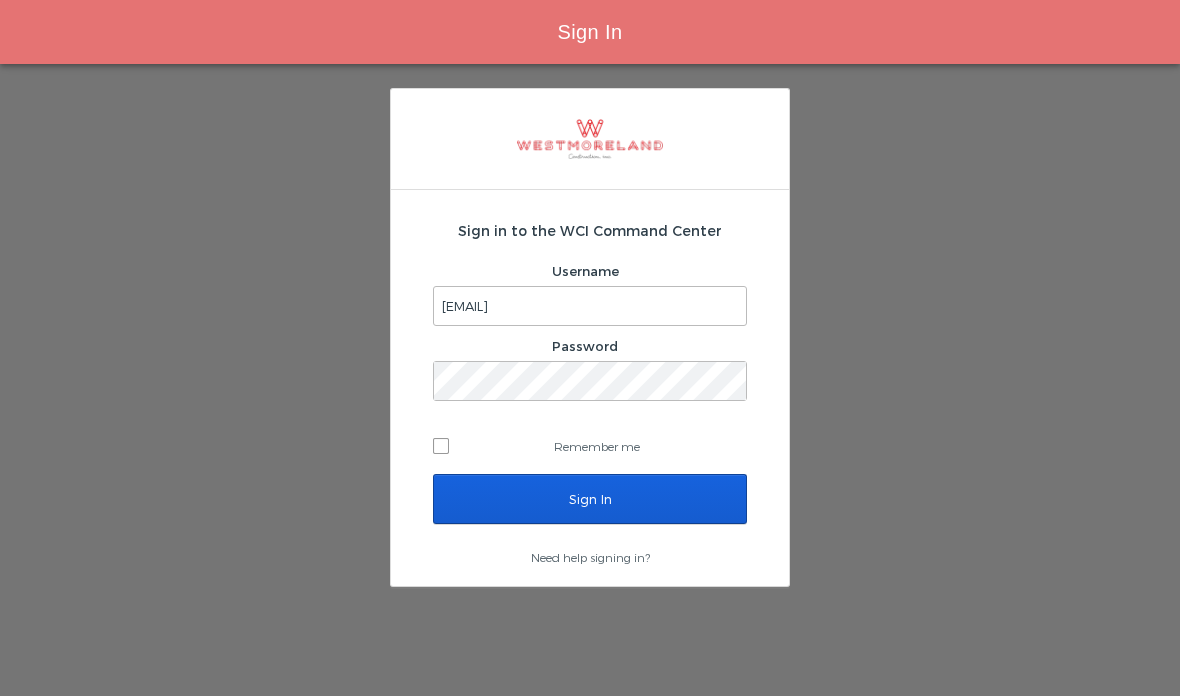 click on "Sign In" at bounding box center (590, 499) 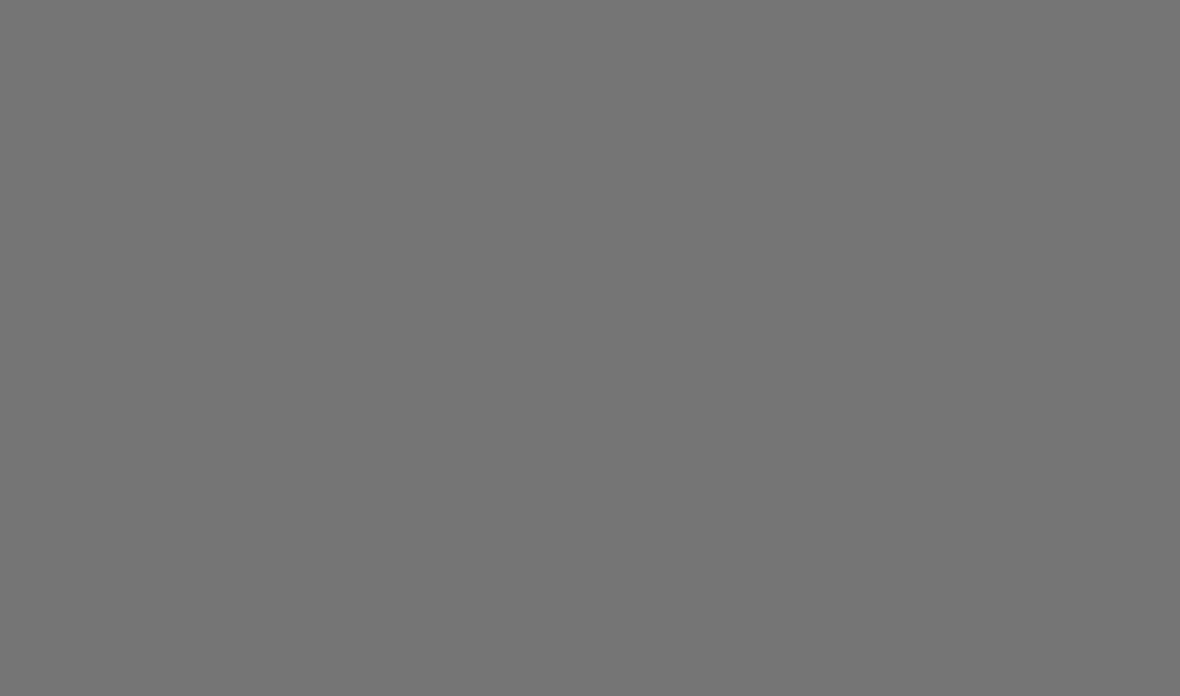 scroll, scrollTop: 0, scrollLeft: 0, axis: both 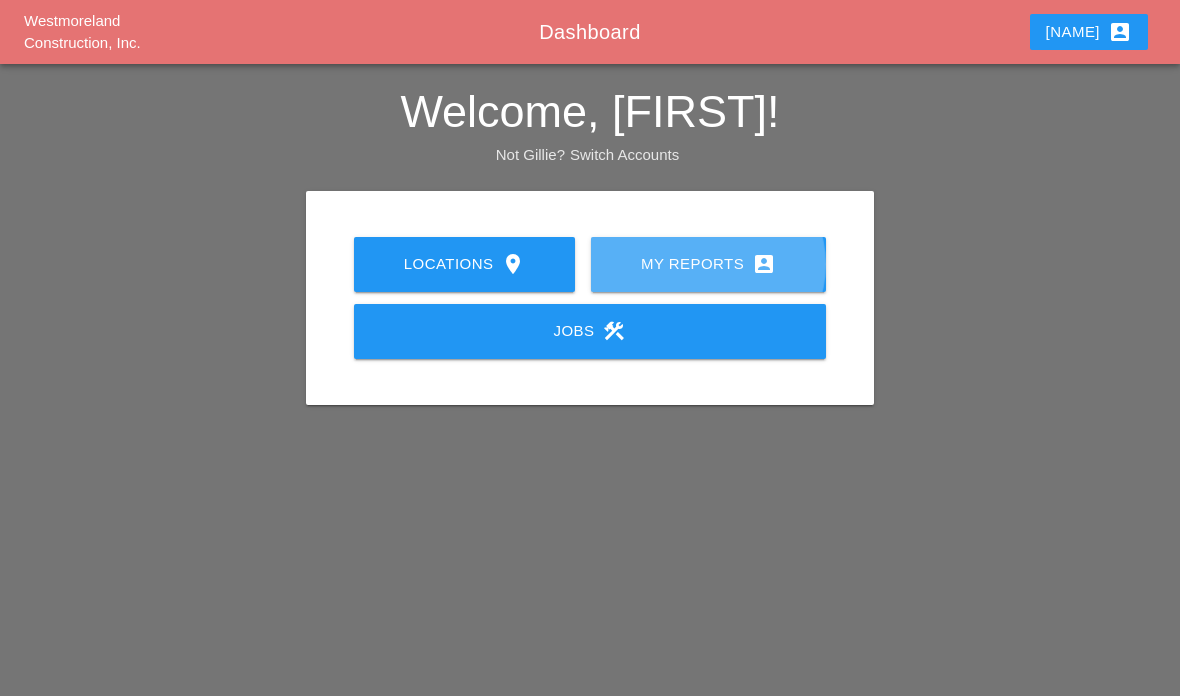 click on "My Reports account_box" at bounding box center (708, 264) 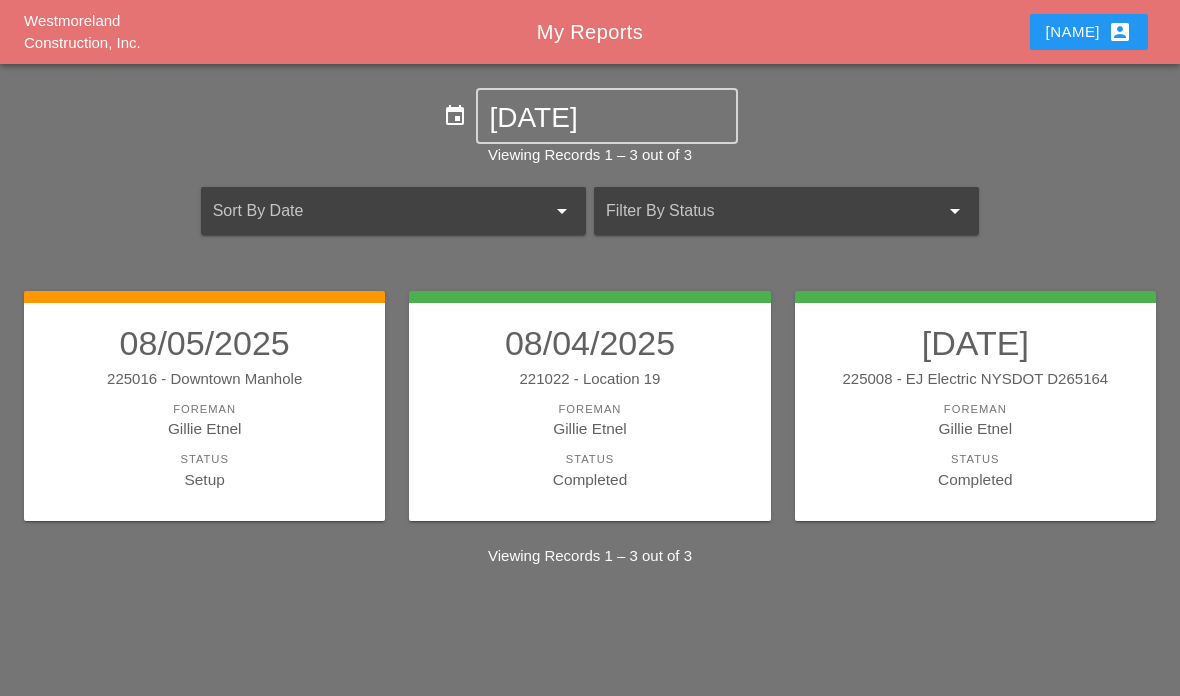 click on "Gillie Etnel" at bounding box center [589, 428] 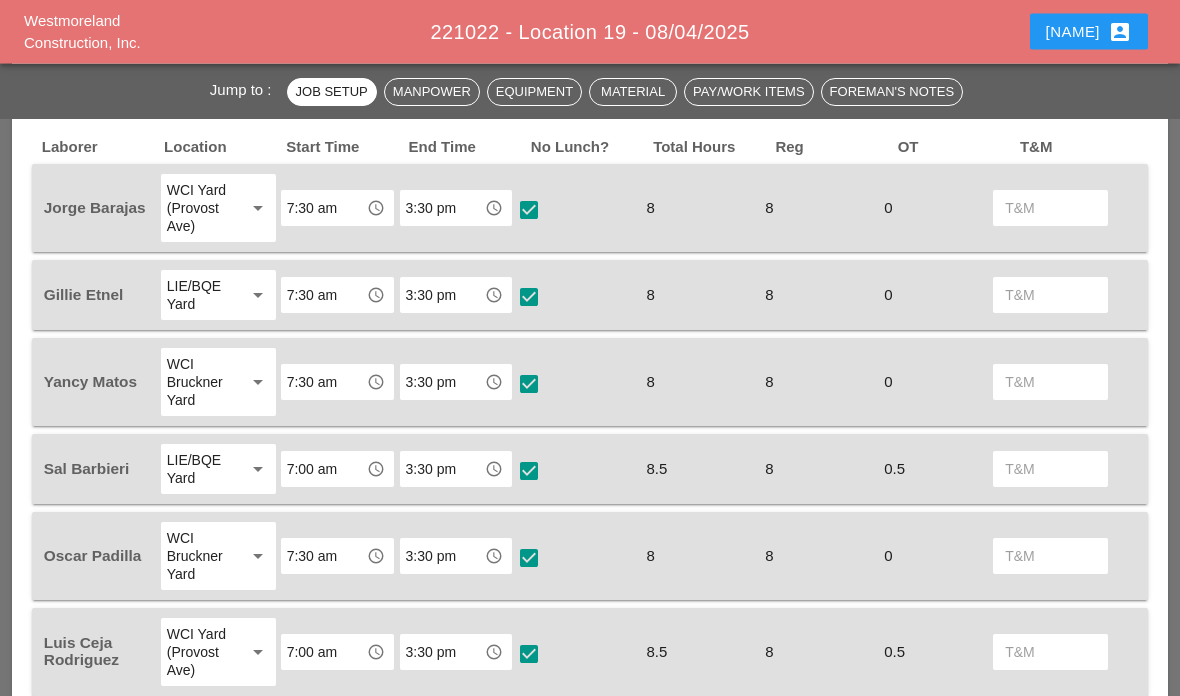 scroll, scrollTop: 1428, scrollLeft: 0, axis: vertical 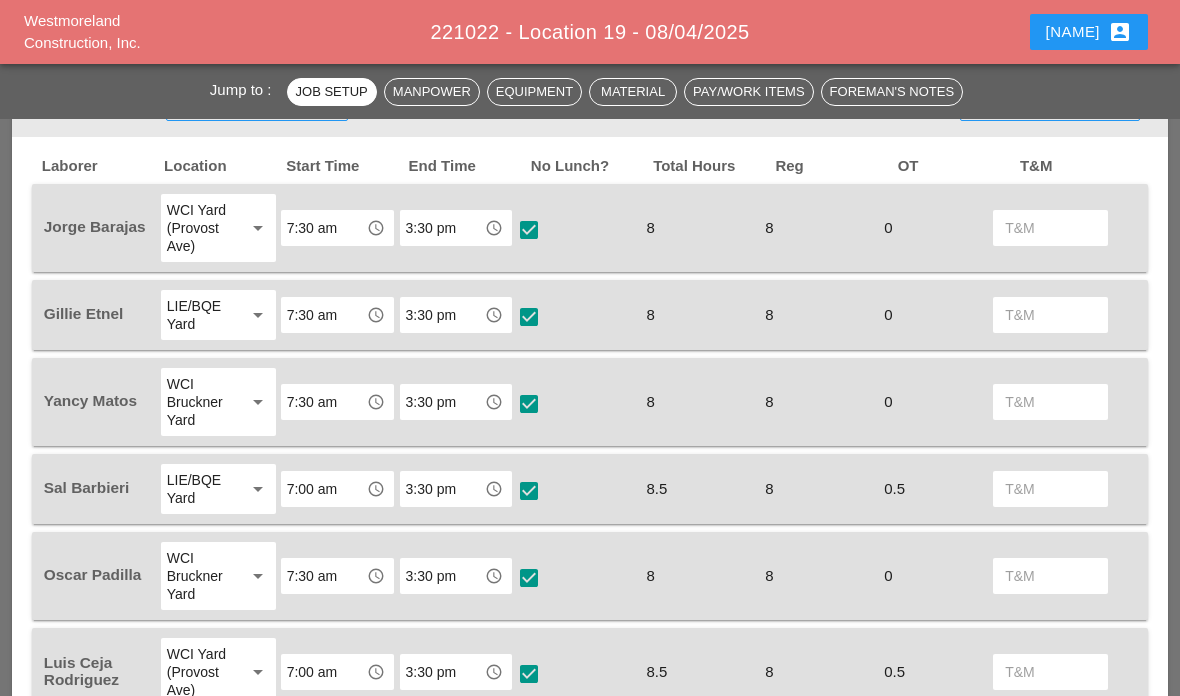 click on "3:30 pm" at bounding box center (442, 489) 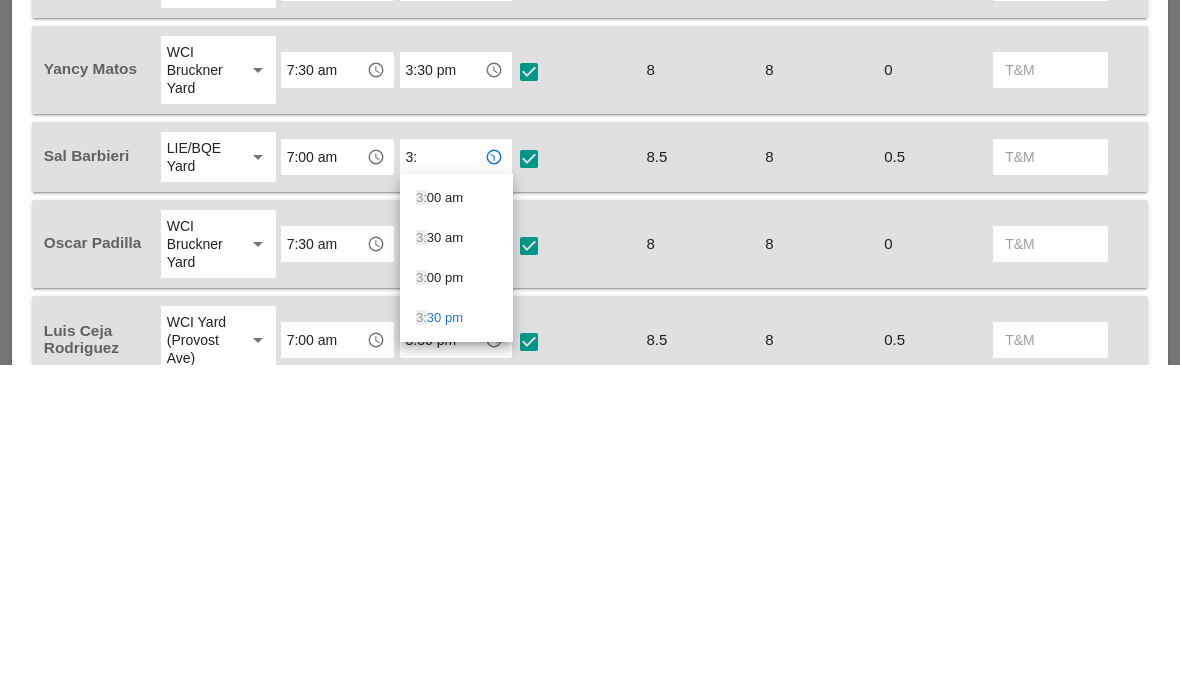 type on "3:0" 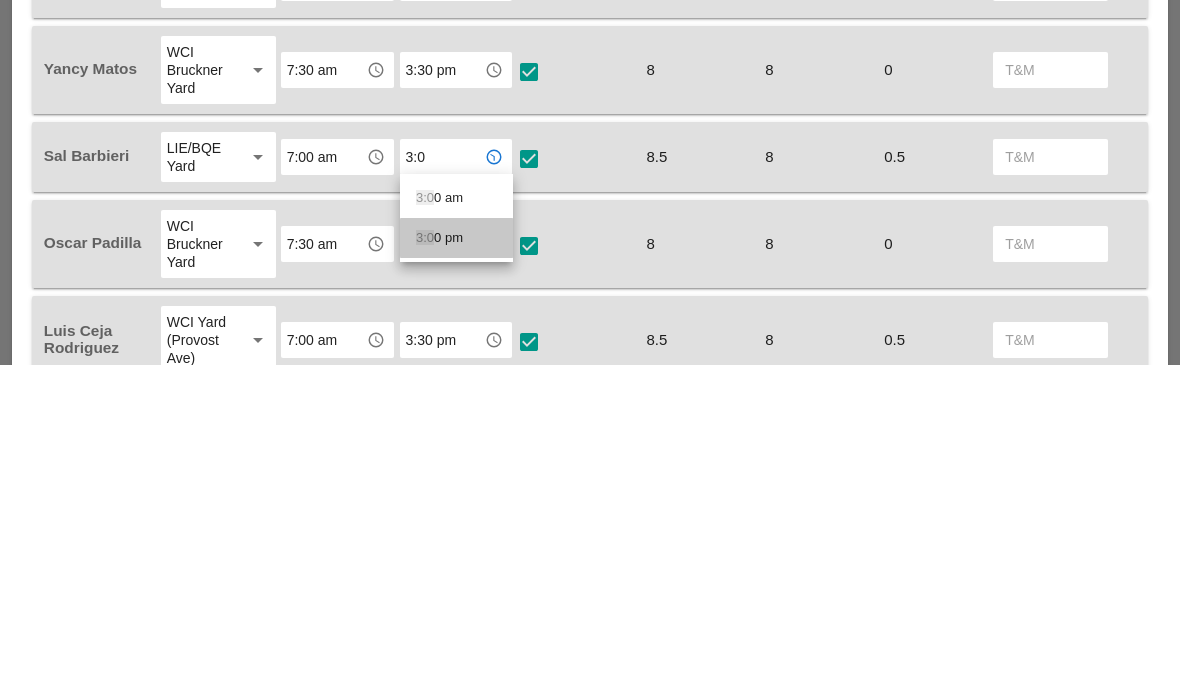 click on "3:0 0 pm" at bounding box center (456, 570) 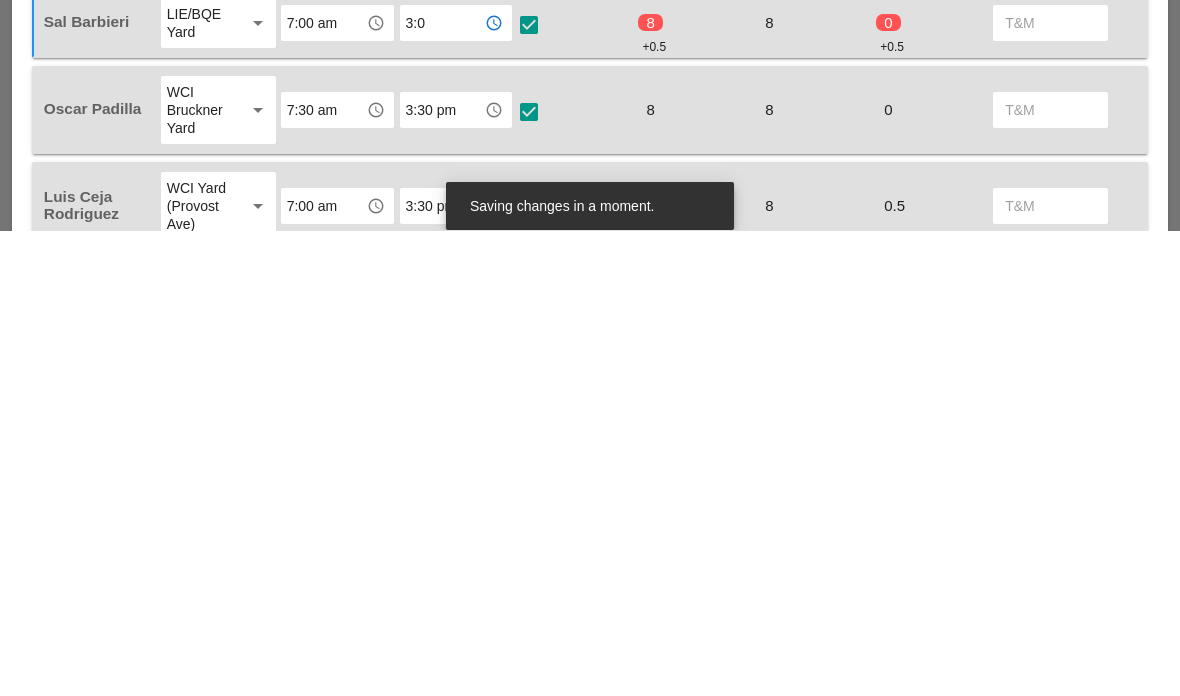 scroll, scrollTop: 1431, scrollLeft: 0, axis: vertical 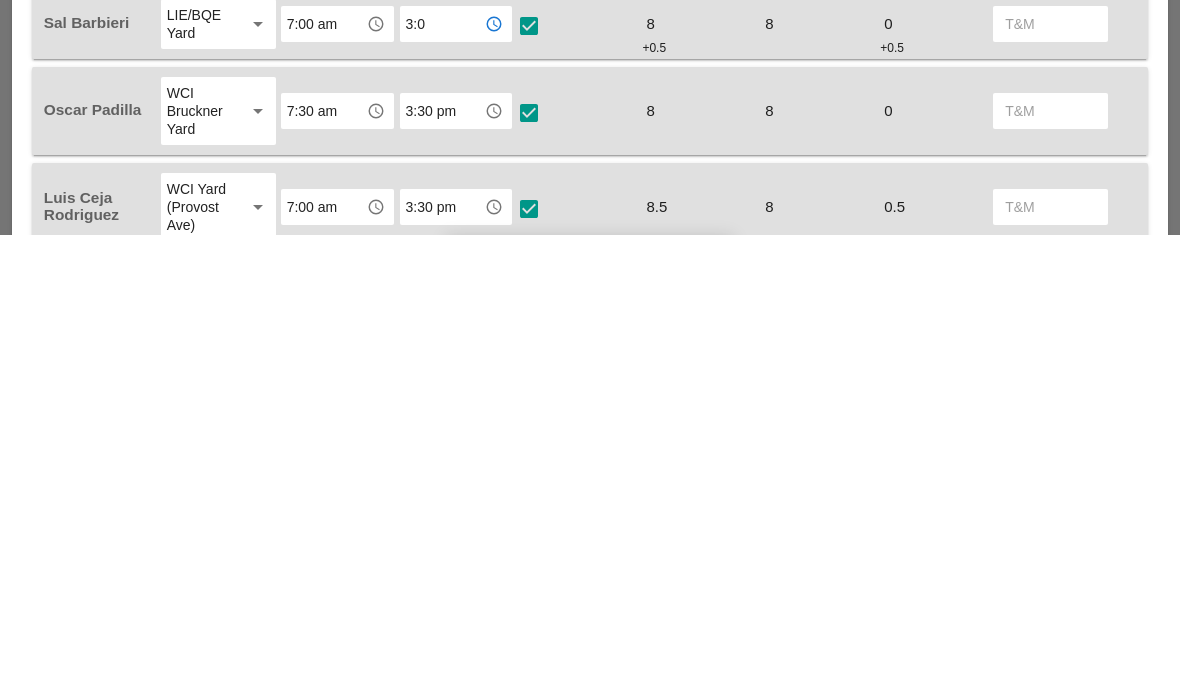 click on "3:30 pm" at bounding box center (442, 669) 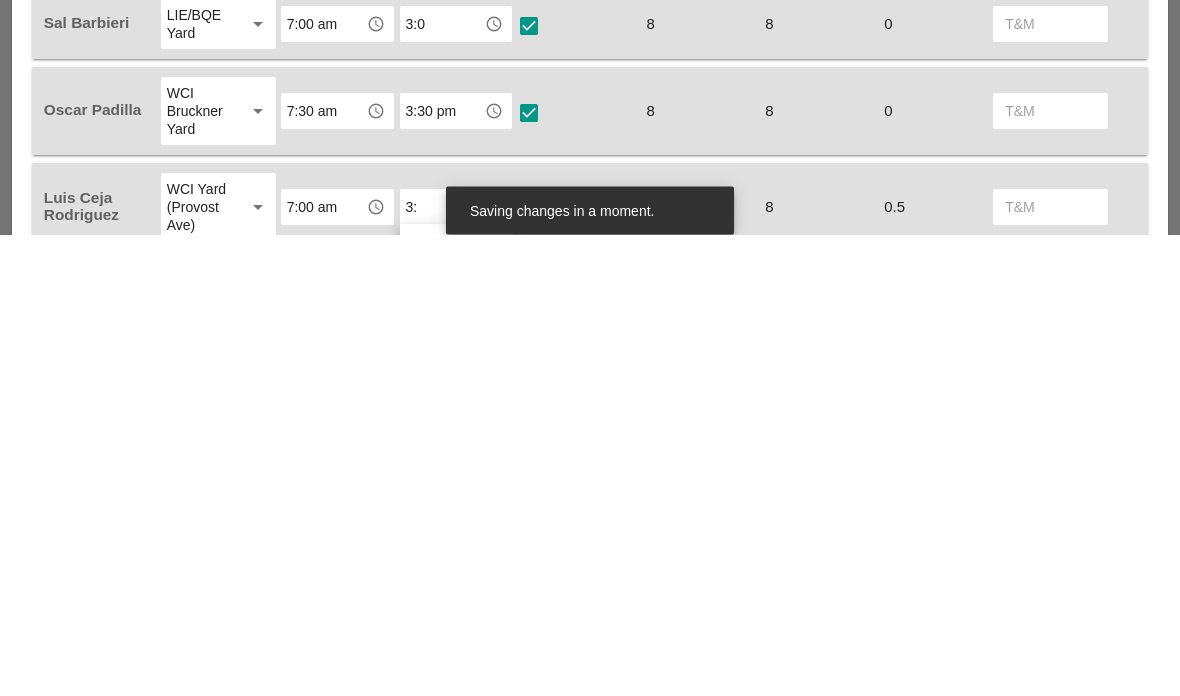 type on "3:0" 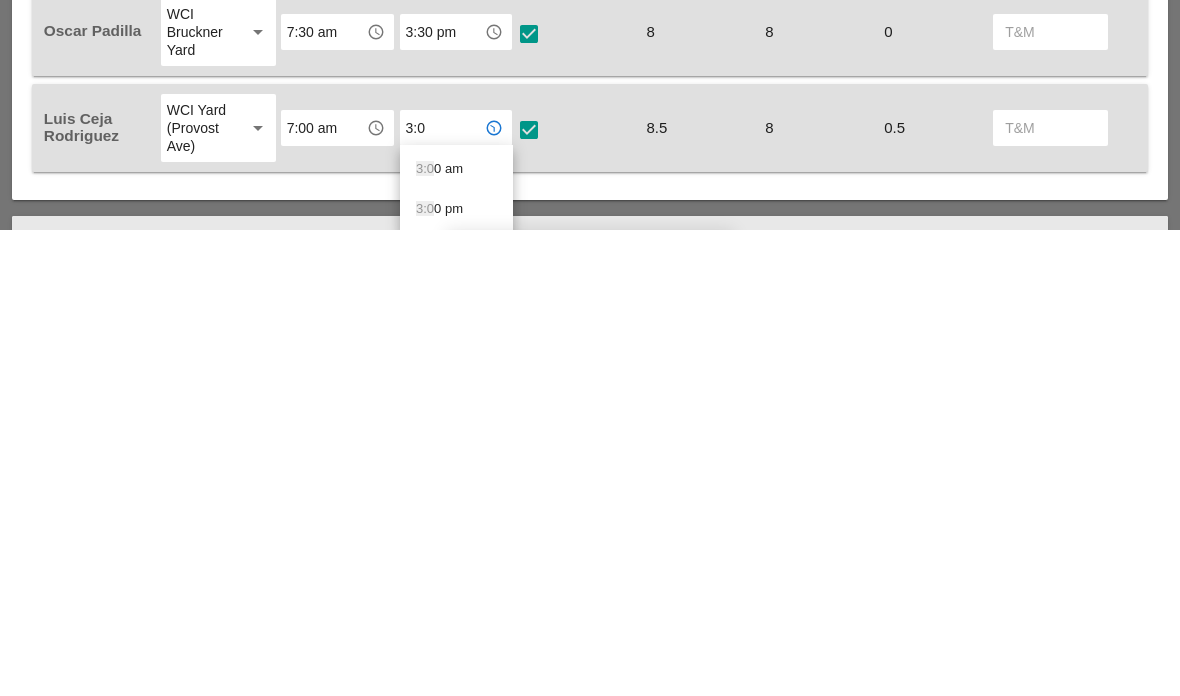 scroll, scrollTop: 1511, scrollLeft: 0, axis: vertical 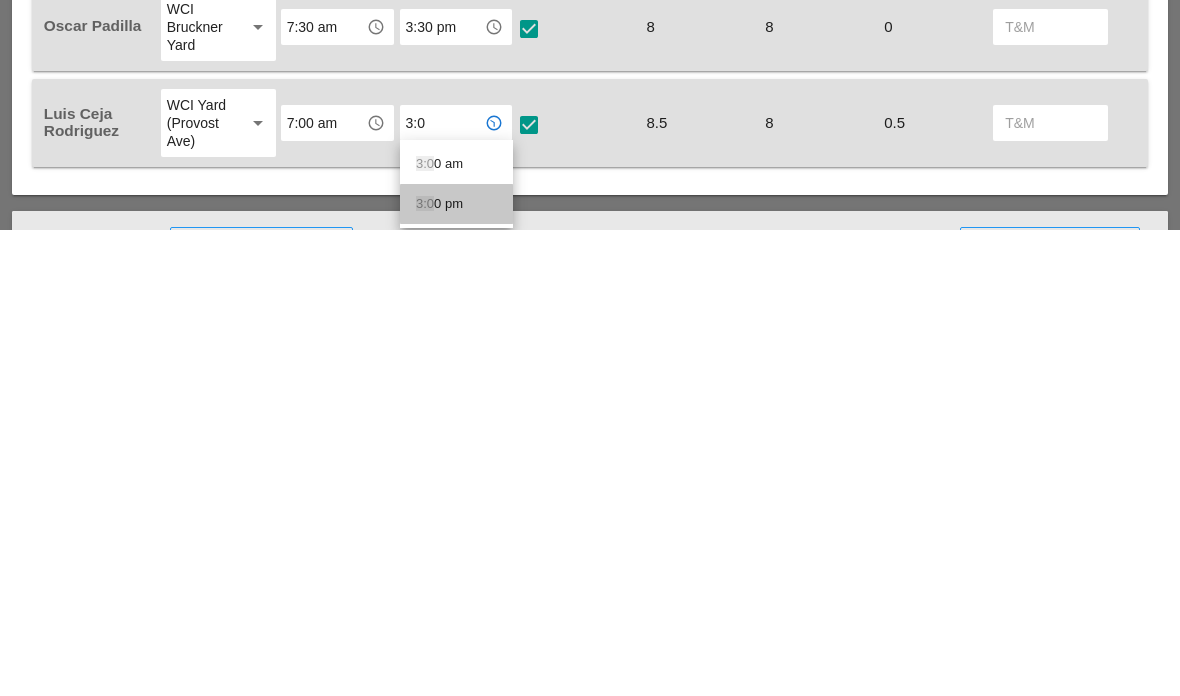 click on "3:0 0 pm" at bounding box center [456, 670] 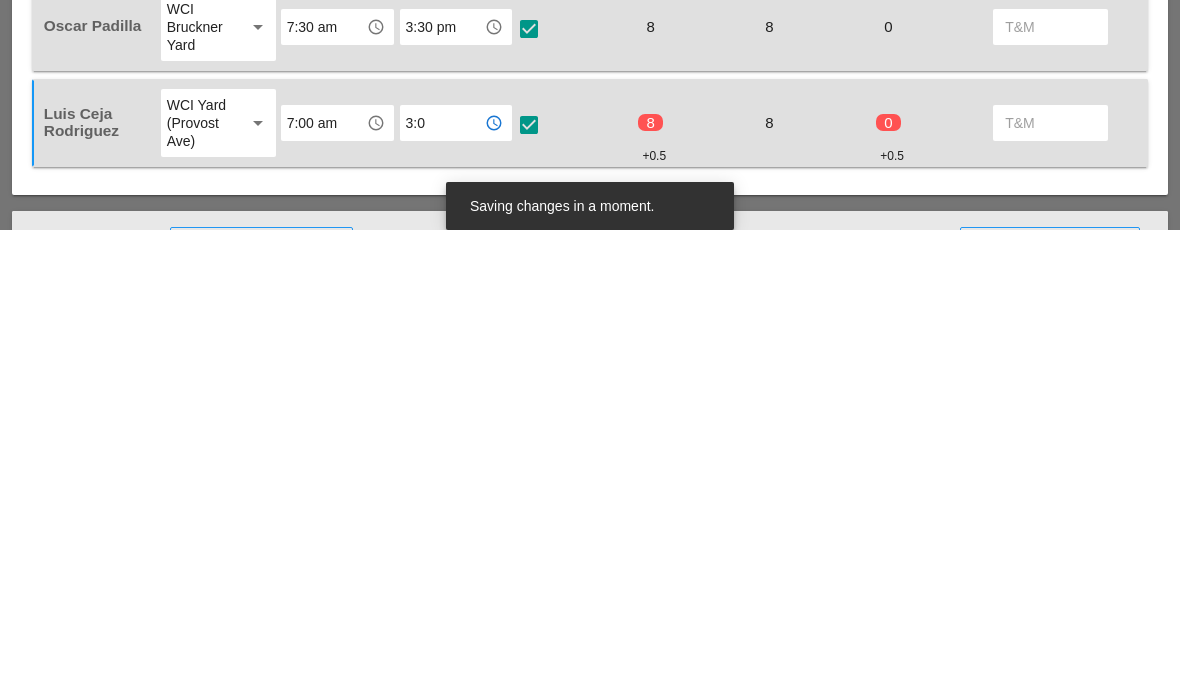 click on "Laborer Location Start Time End Time No Lunch? Total Hours Reg OT T&M Jorge Barajas WCI Yard (Provost Ave) arrow_drop_down [TIME] access_time [TIME] access_time check_box check 8  8  0  19 - Phase 19 arrow_drop_down SIGNFNDAT arrow_drop_down 8 0 Gillie Etnel LIE/BQE Yard arrow_drop_down [TIME] access_time [TIME] access_time check_box check 8  8  0  19 - Phase 19 arrow_drop_down SIGNFNDAT arrow_drop_down 8 0 Yancy Matos WCI Bruckner Yard arrow_drop_down [TIME] access_time [TIME] access_time check_box check 8  8  0  19 - Phase 19 arrow_drop_down SIGNFNDAT arrow_drop_down 8 0 Sal Barbieri LIE/BQE Yard arrow_drop_down [TIME] access_time [TIME] access_time check_box check 8  8  0  19 - Phase 19 arrow_drop_down SIGNFNDAT arrow_drop_down 8 0.5 Oscar Padilla WCI Bruckner Yard arrow_drop_down [TIME] access_time [TIME] access_time check_box check 8  8  0  19 - Phase 19 arrow_drop_down SIGNFNDAT arrow_drop_down 8 0 Luis Ceja Rodriguez WCI Yard (Provost Ave) arrow_drop_down [TIME] access_time [TIME] access_time" at bounding box center (590, 357) 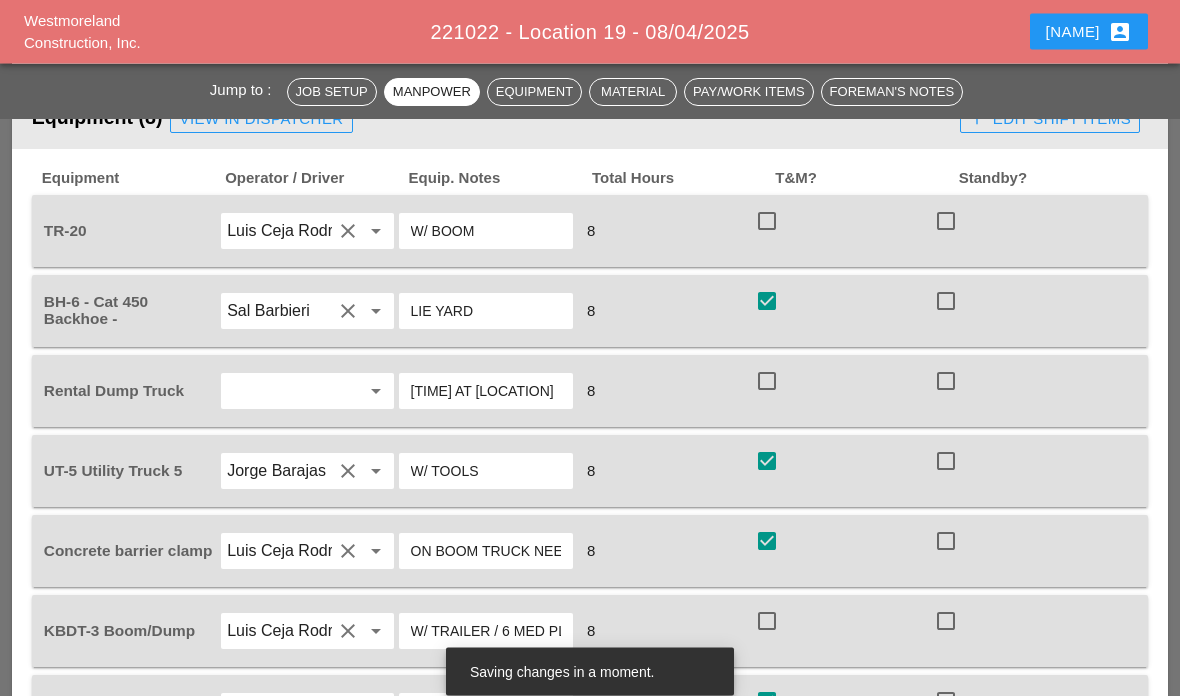 scroll, scrollTop: 2099, scrollLeft: 0, axis: vertical 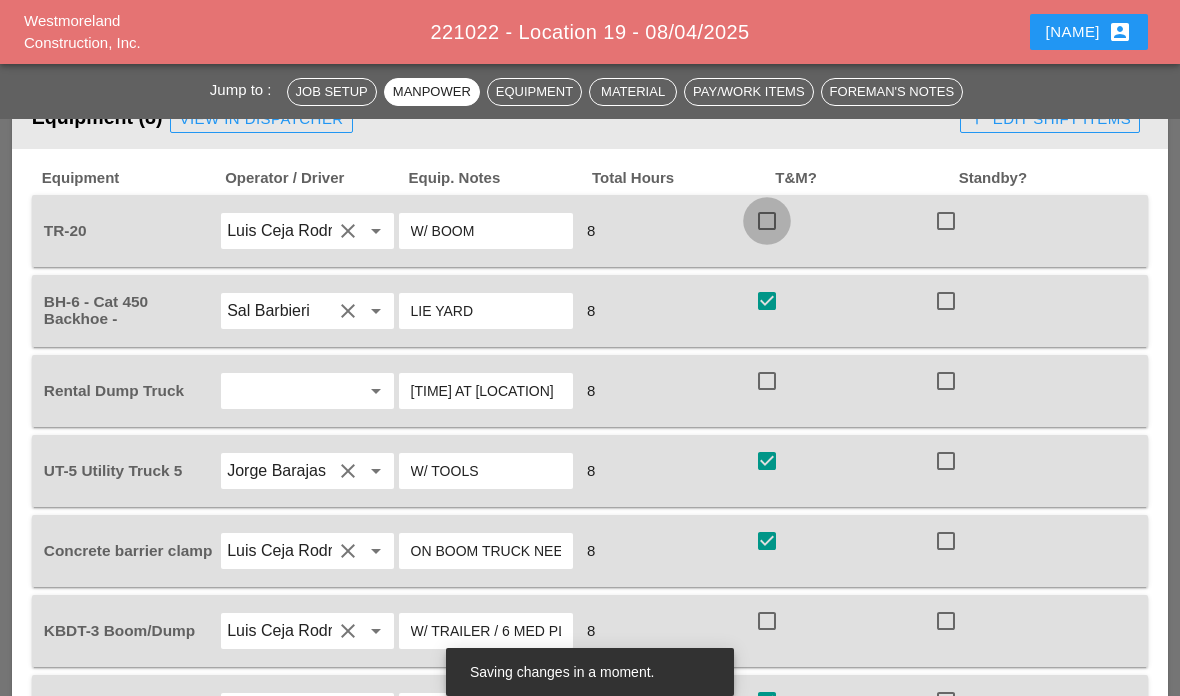 click at bounding box center (767, 221) 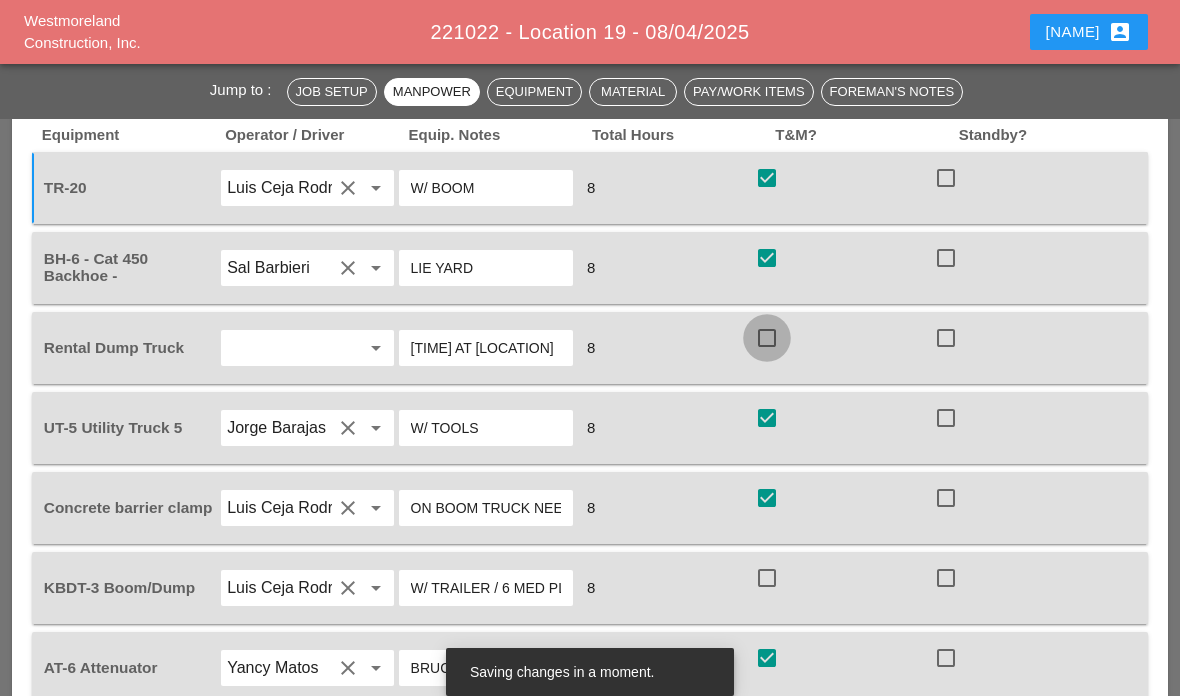 click at bounding box center [767, 338] 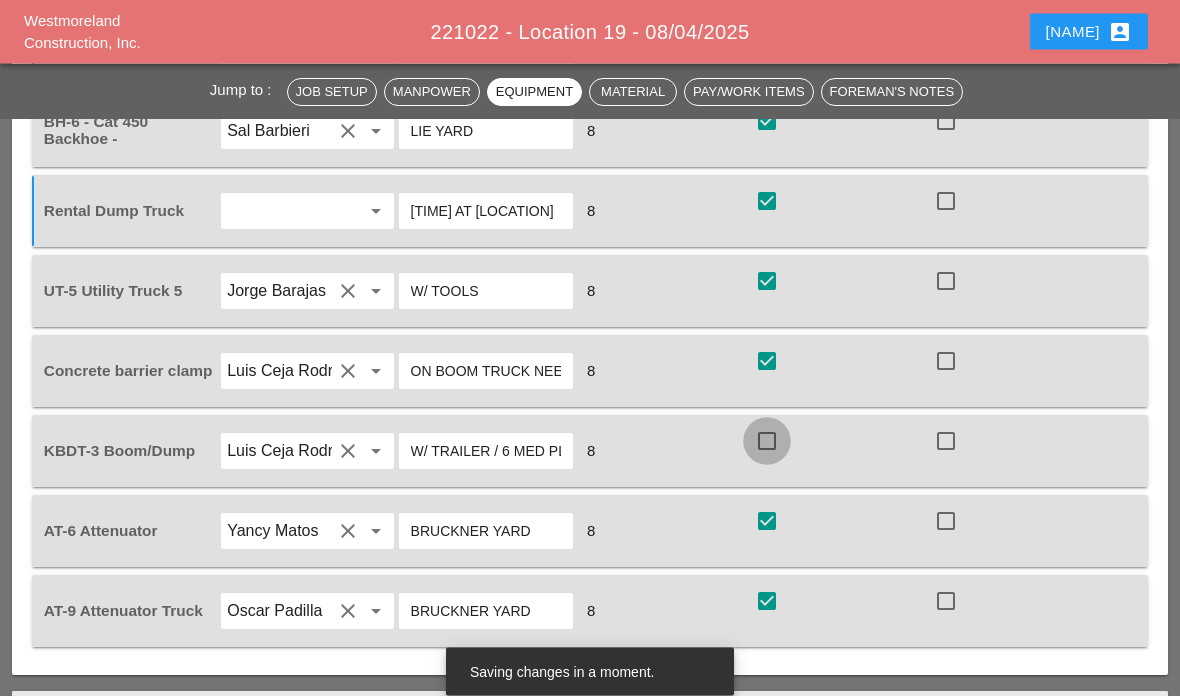 scroll, scrollTop: 2279, scrollLeft: 0, axis: vertical 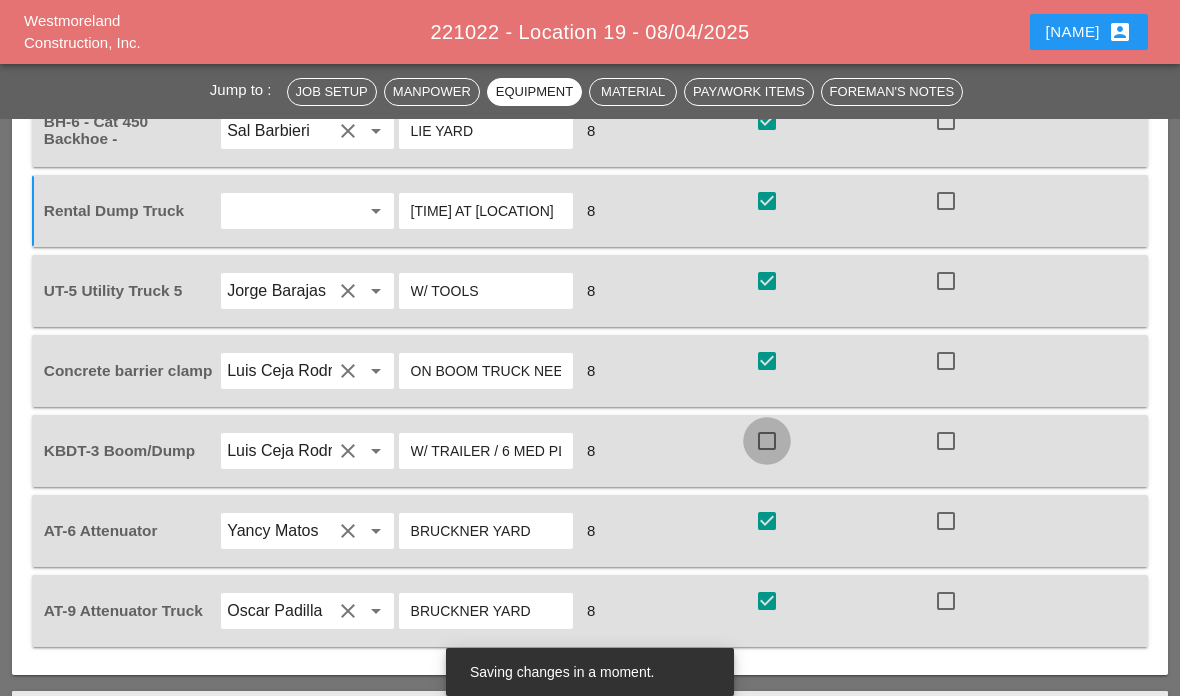 click at bounding box center [767, 441] 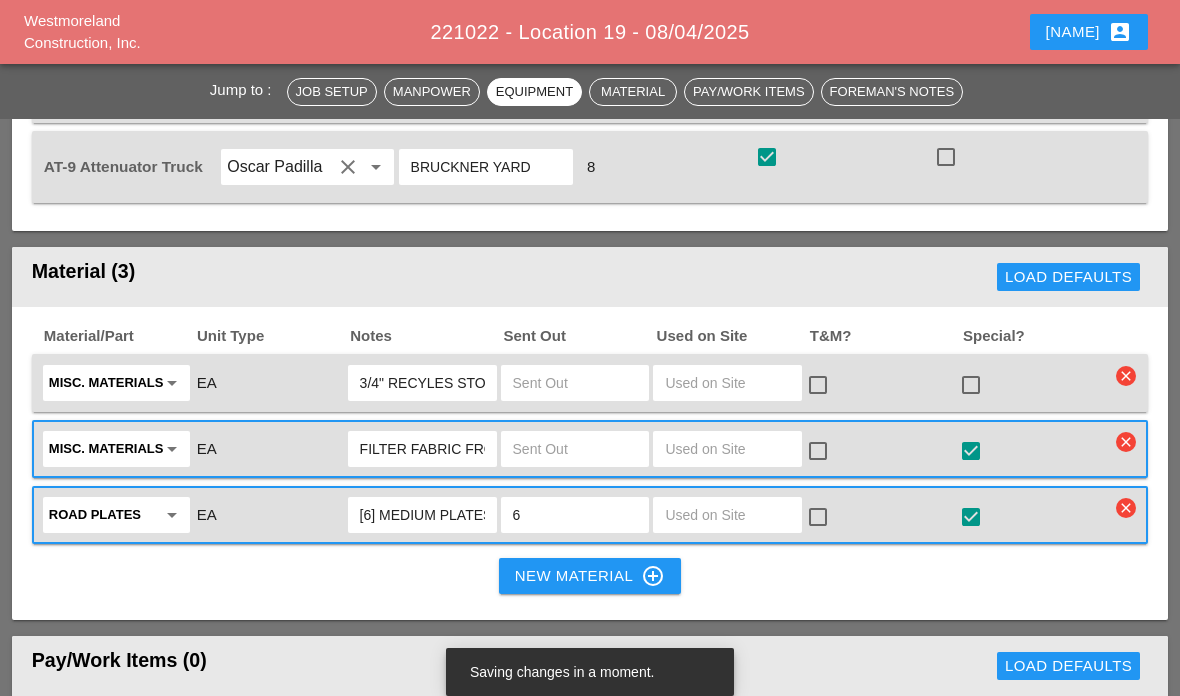 scroll, scrollTop: 2724, scrollLeft: 0, axis: vertical 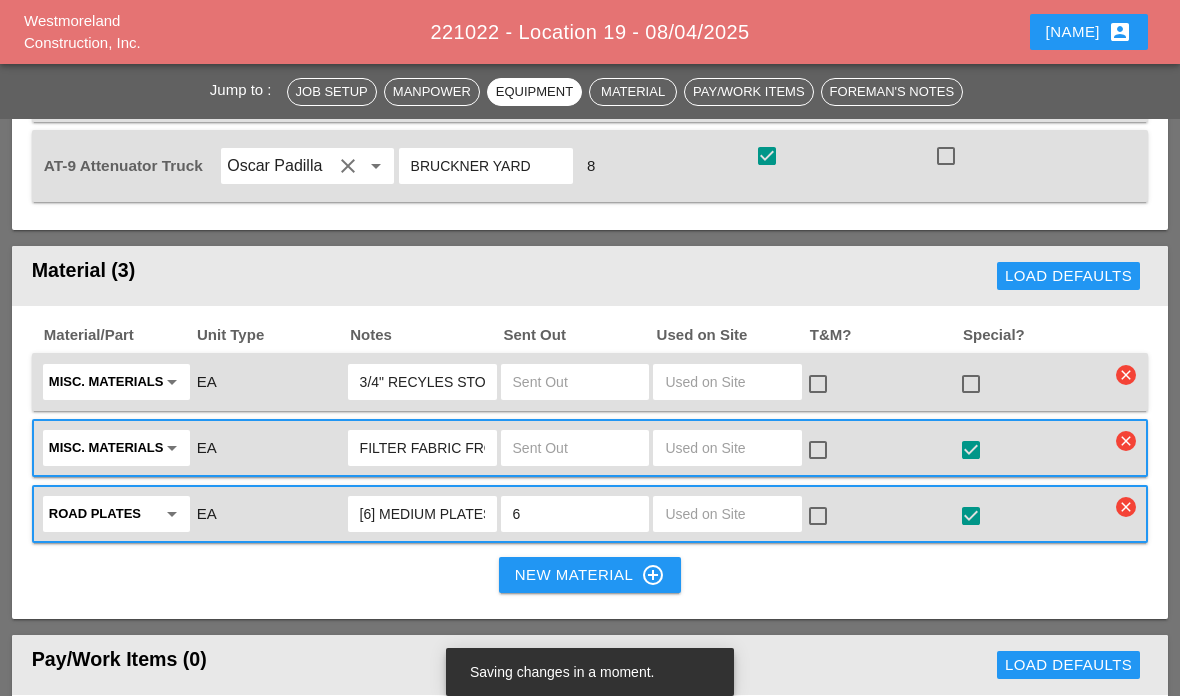 click at bounding box center [727, 382] 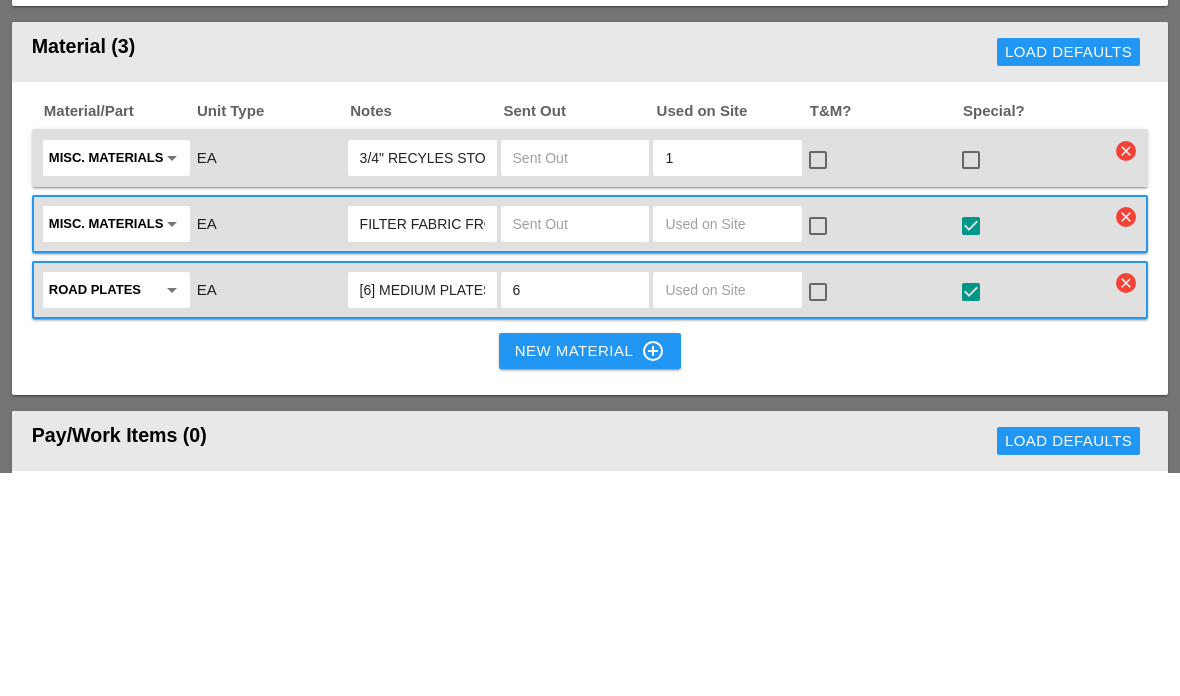 type on "1" 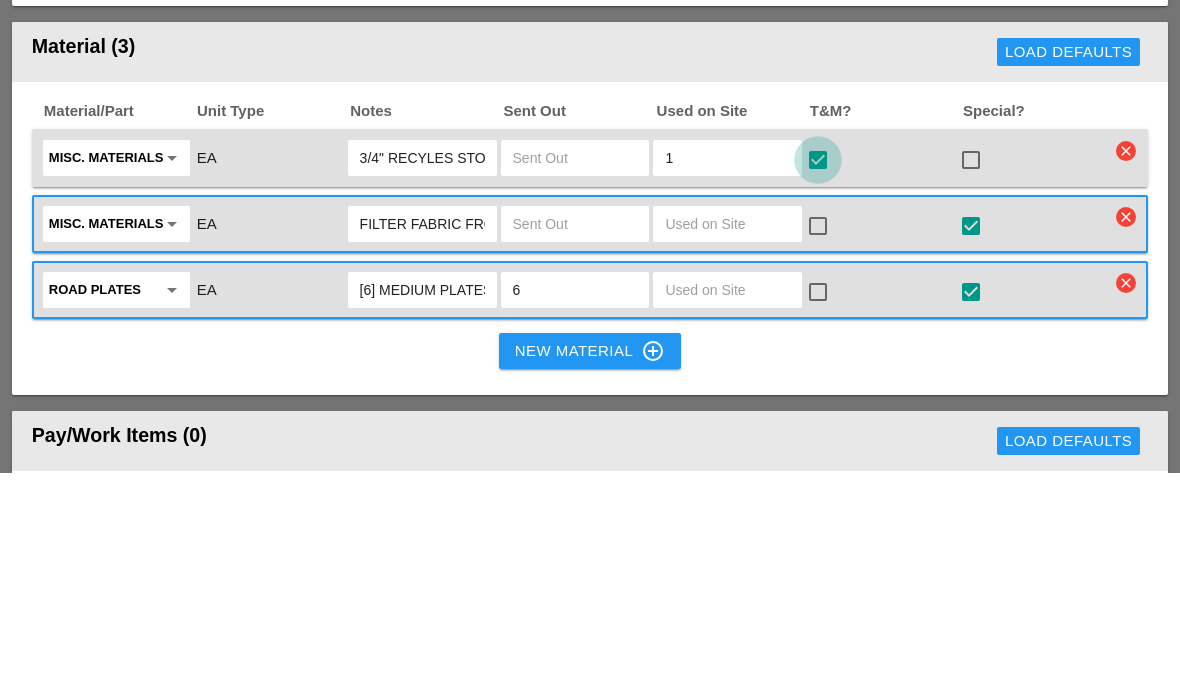 scroll, scrollTop: 2948, scrollLeft: 0, axis: vertical 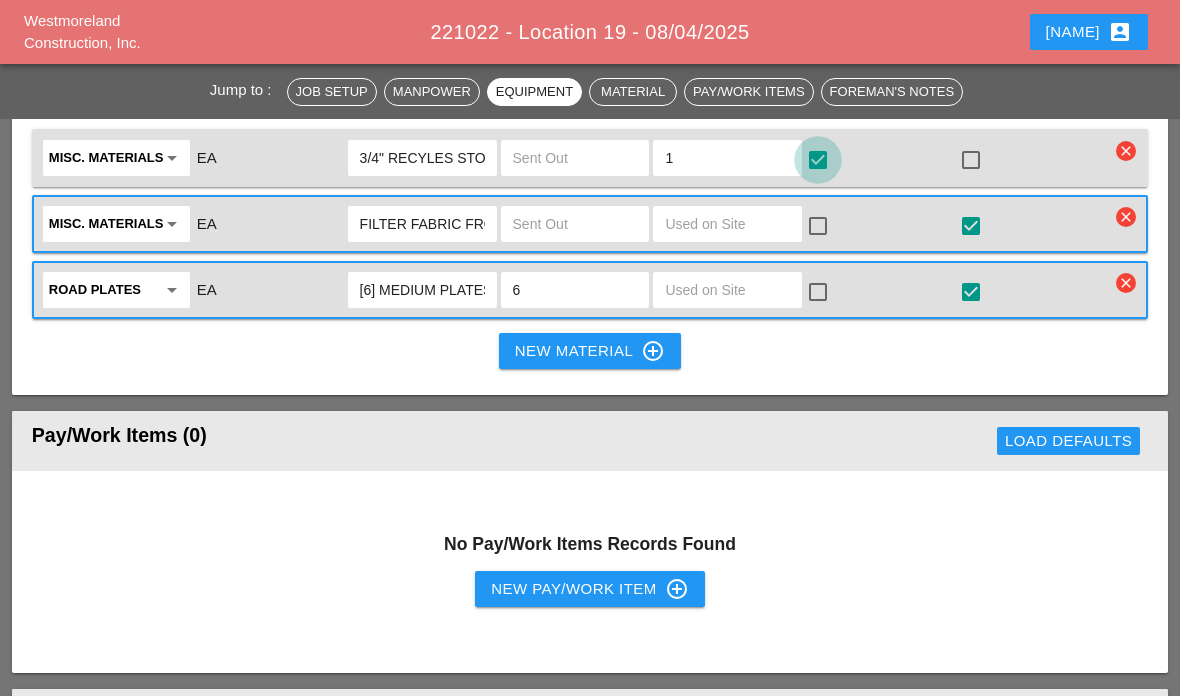 click at bounding box center [818, 160] 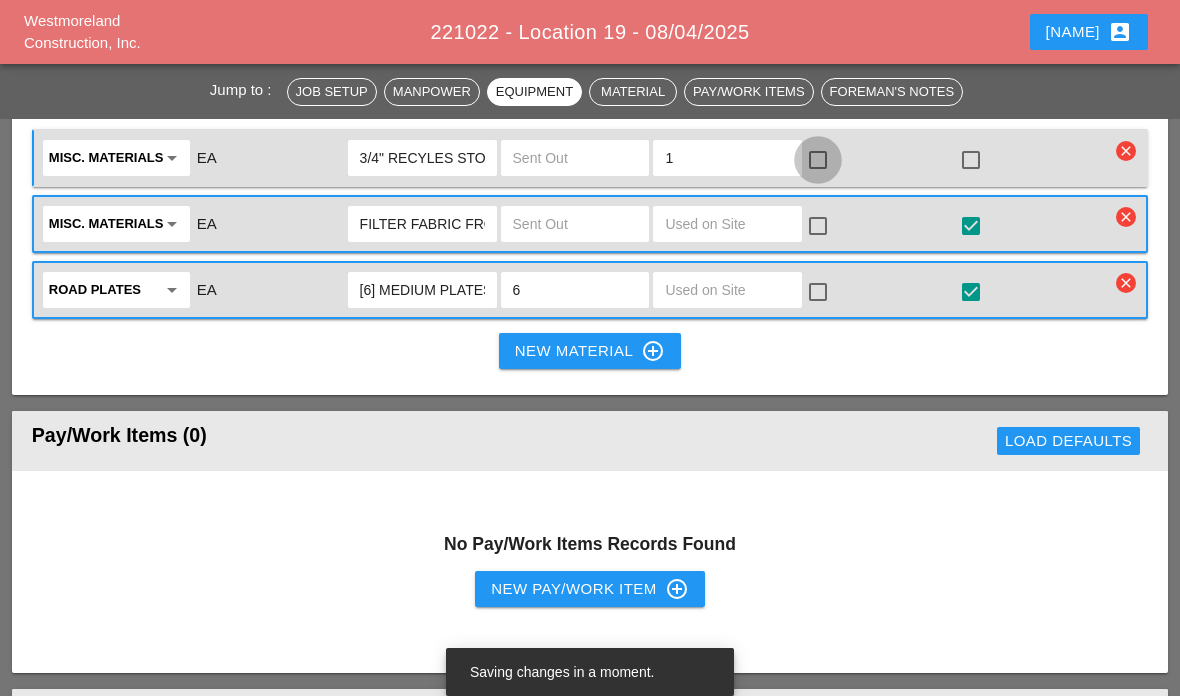 click at bounding box center [818, 160] 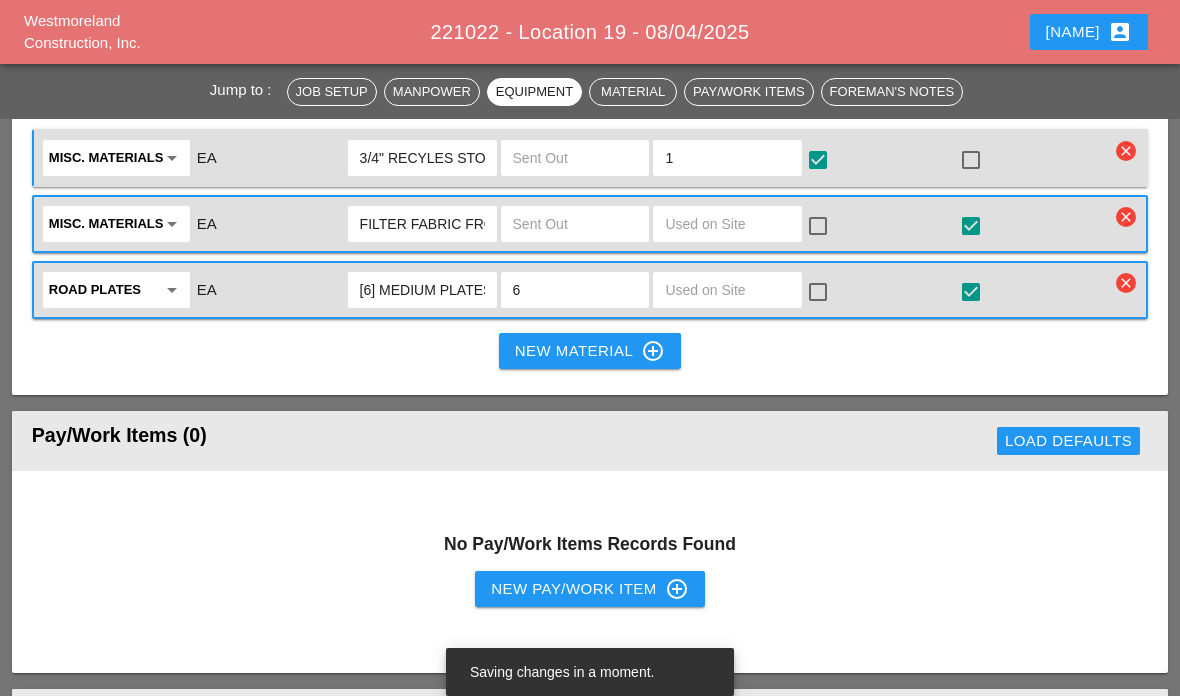 click at bounding box center (727, 224) 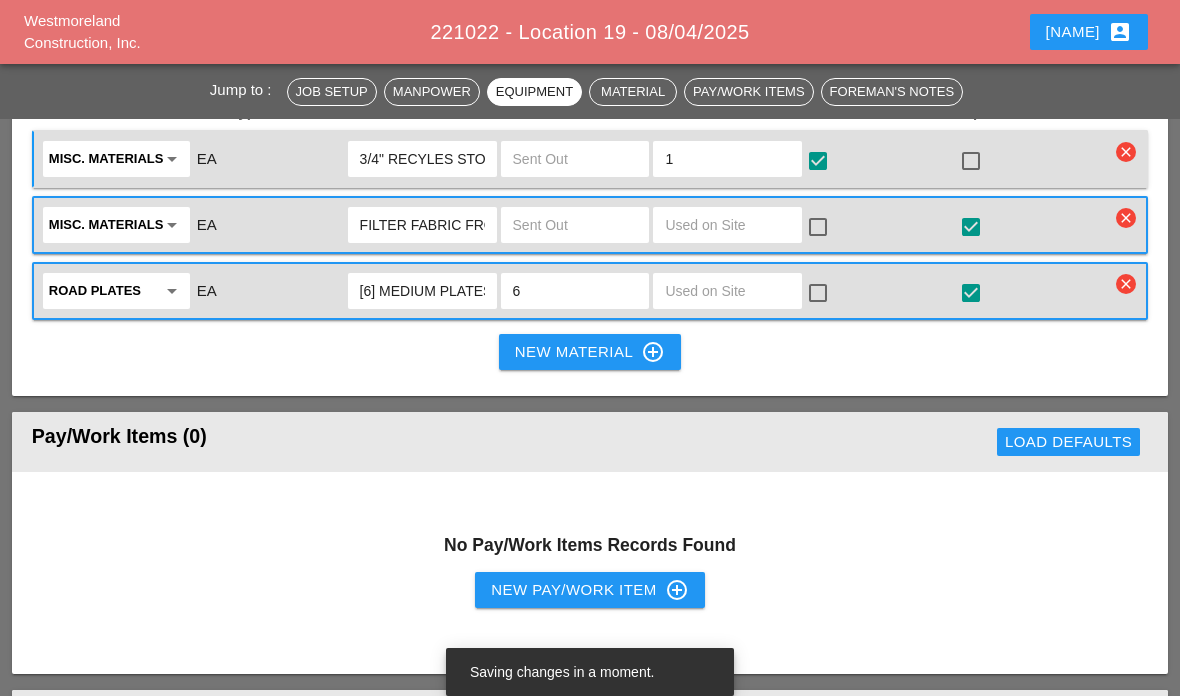 type on "2" 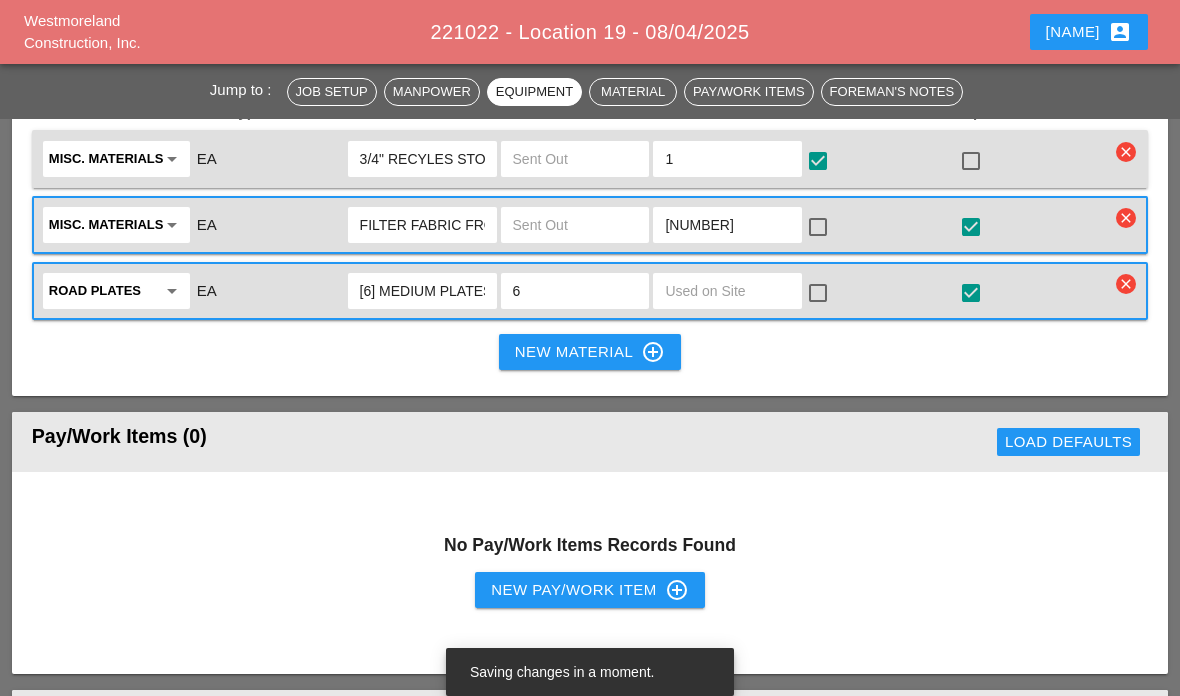 type on "0" 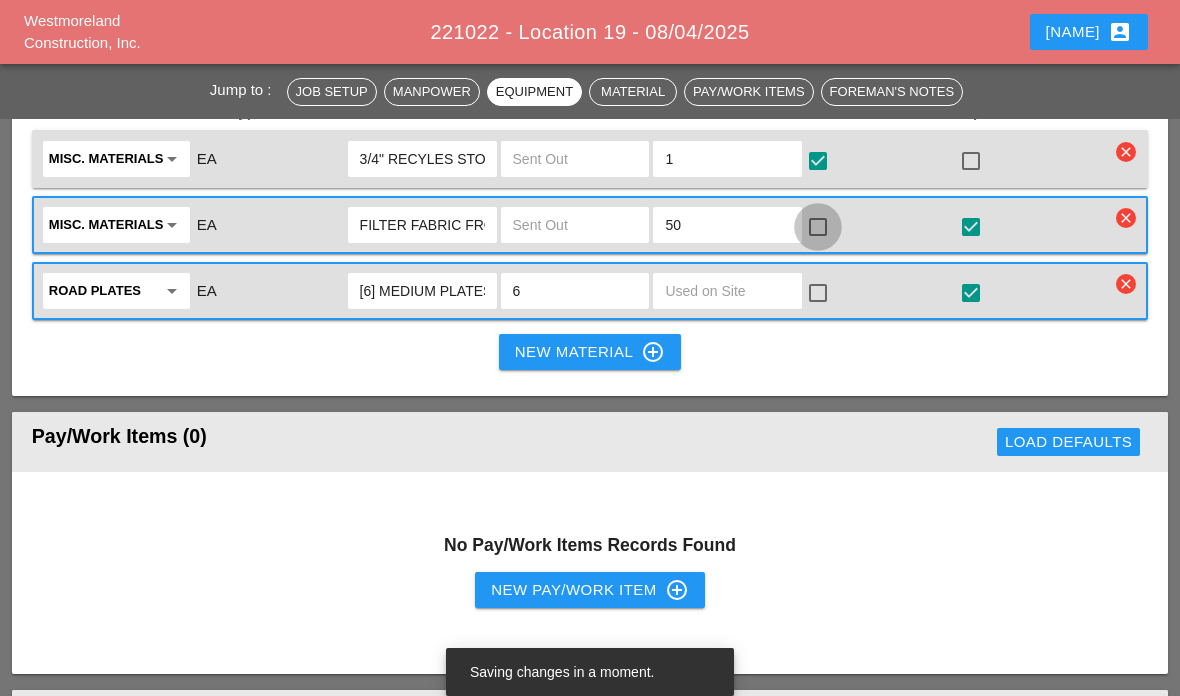 type on "50" 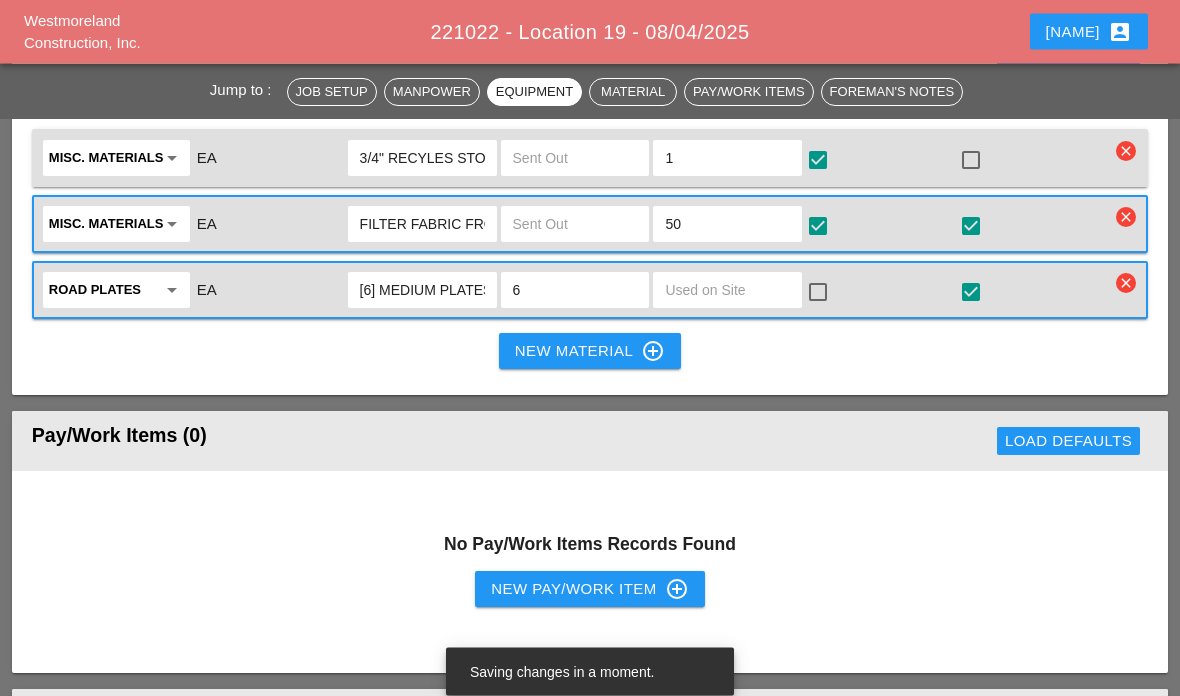 scroll, scrollTop: 2948, scrollLeft: 0, axis: vertical 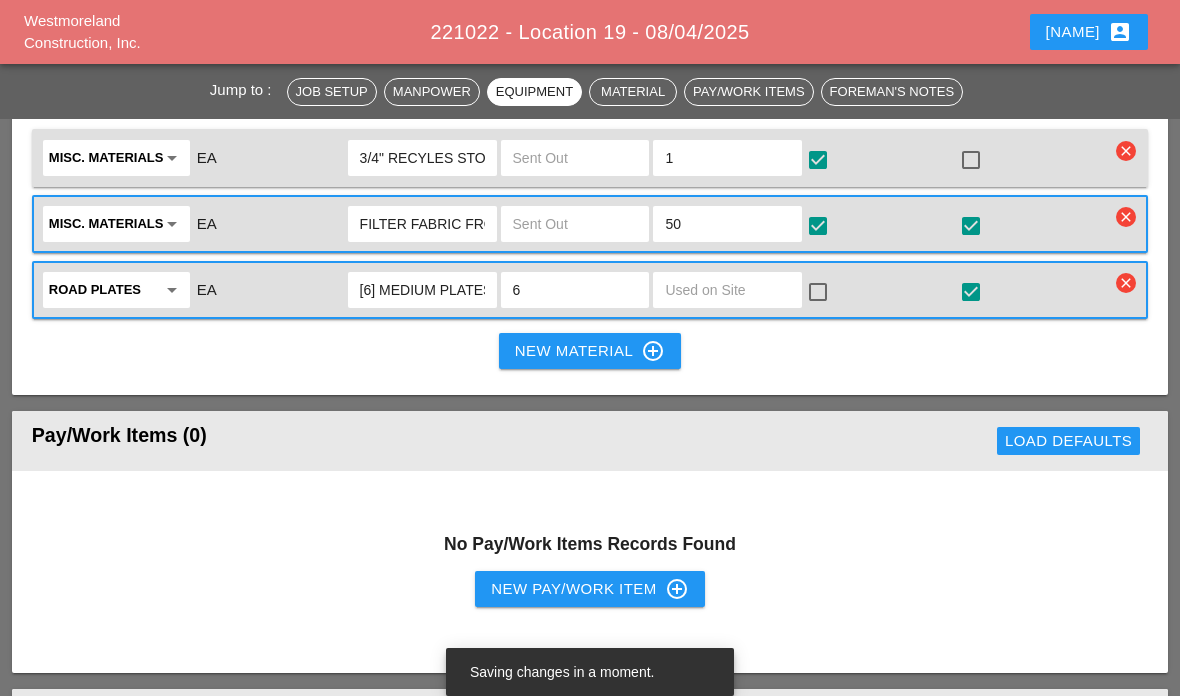 click at bounding box center (727, 290) 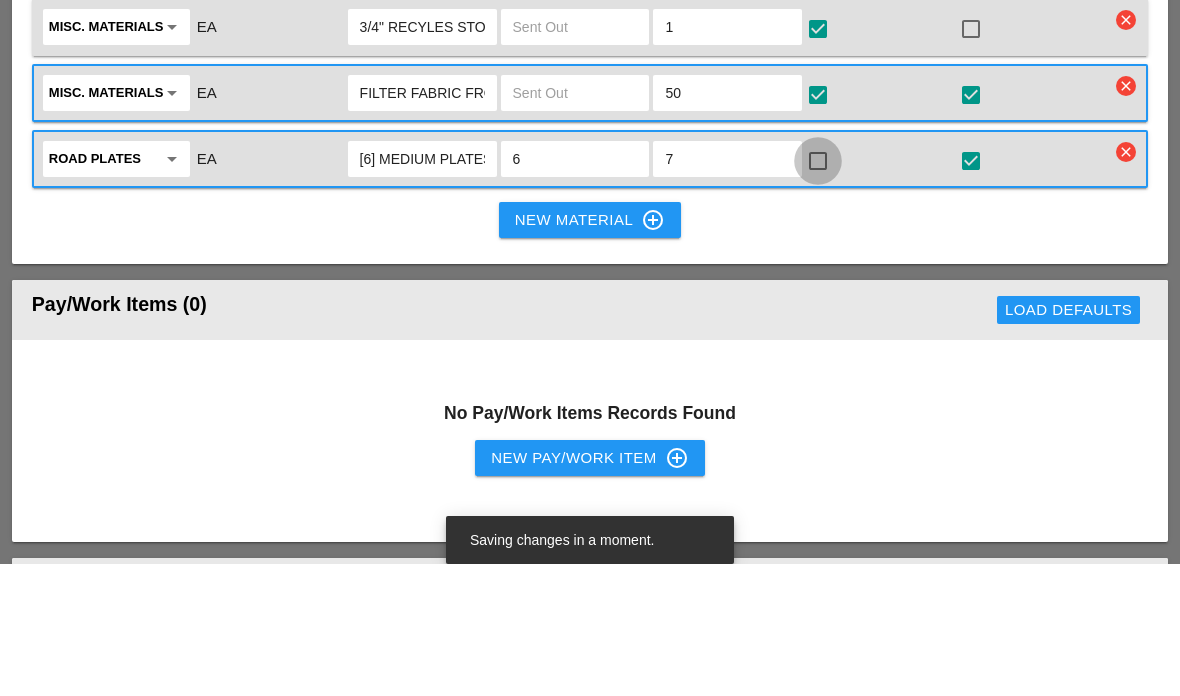 type on "7" 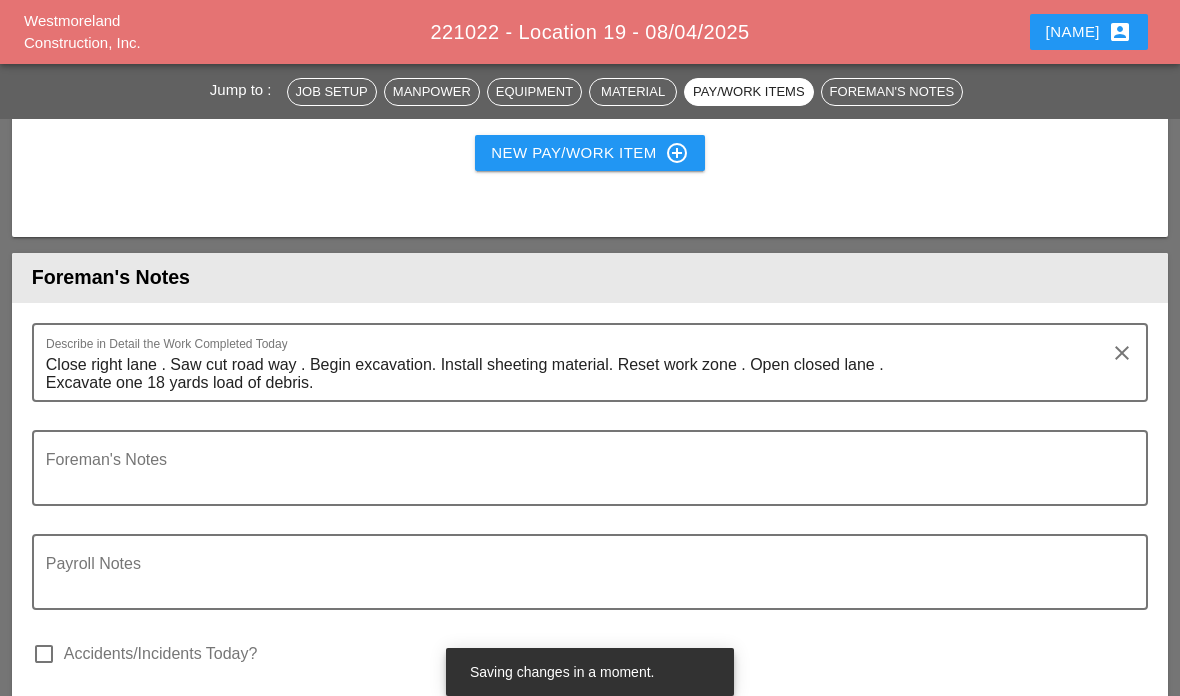 scroll, scrollTop: 3397, scrollLeft: 0, axis: vertical 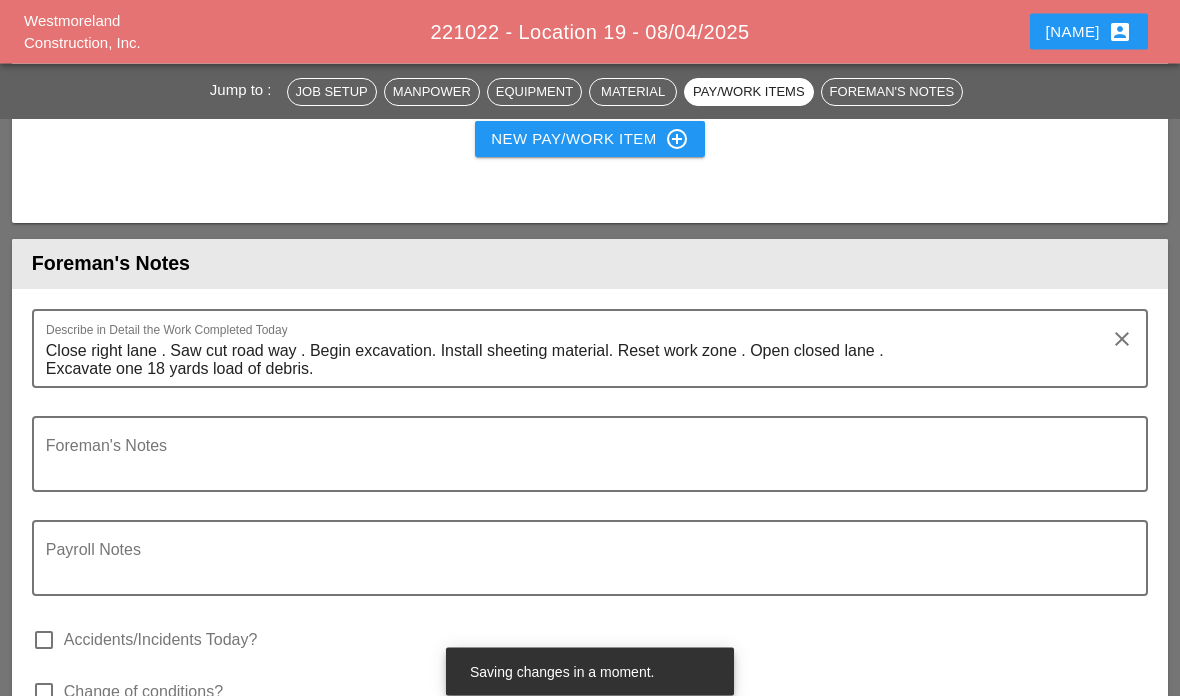 click on "Close right lane . Saw cut road way . Begin excavation. Install sheeting material. Reset work zone . Open closed lane .
Excavate one 18 yards load of debris." at bounding box center (582, 361) 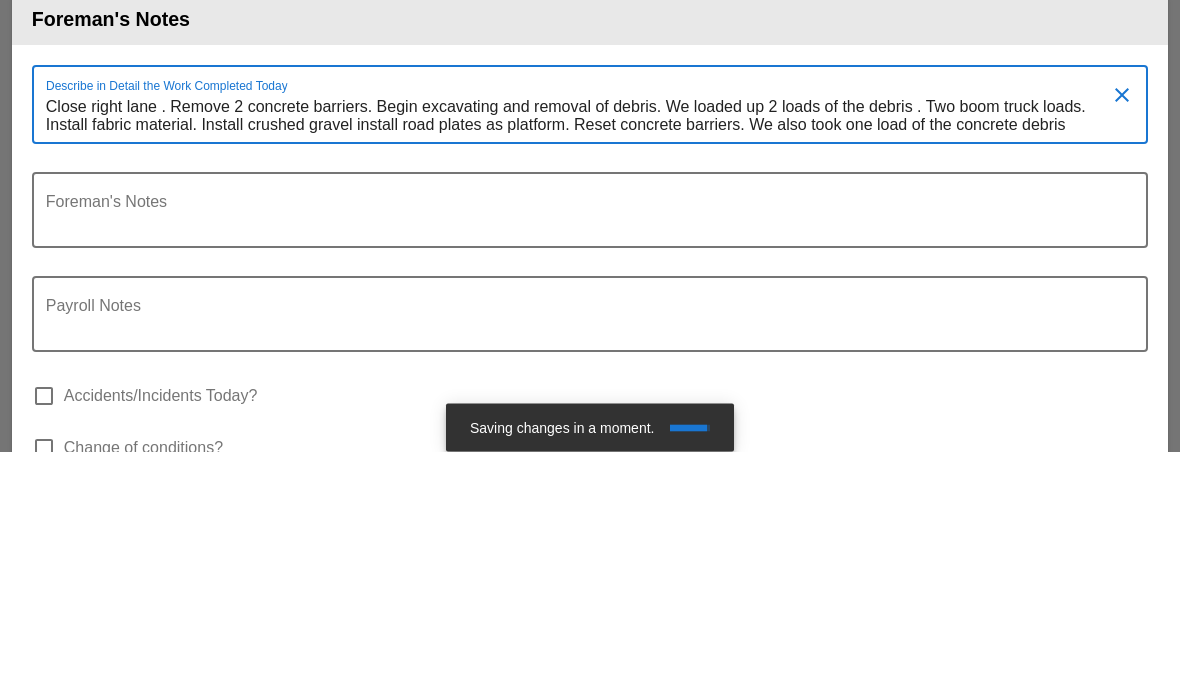 scroll, scrollTop: 0, scrollLeft: 0, axis: both 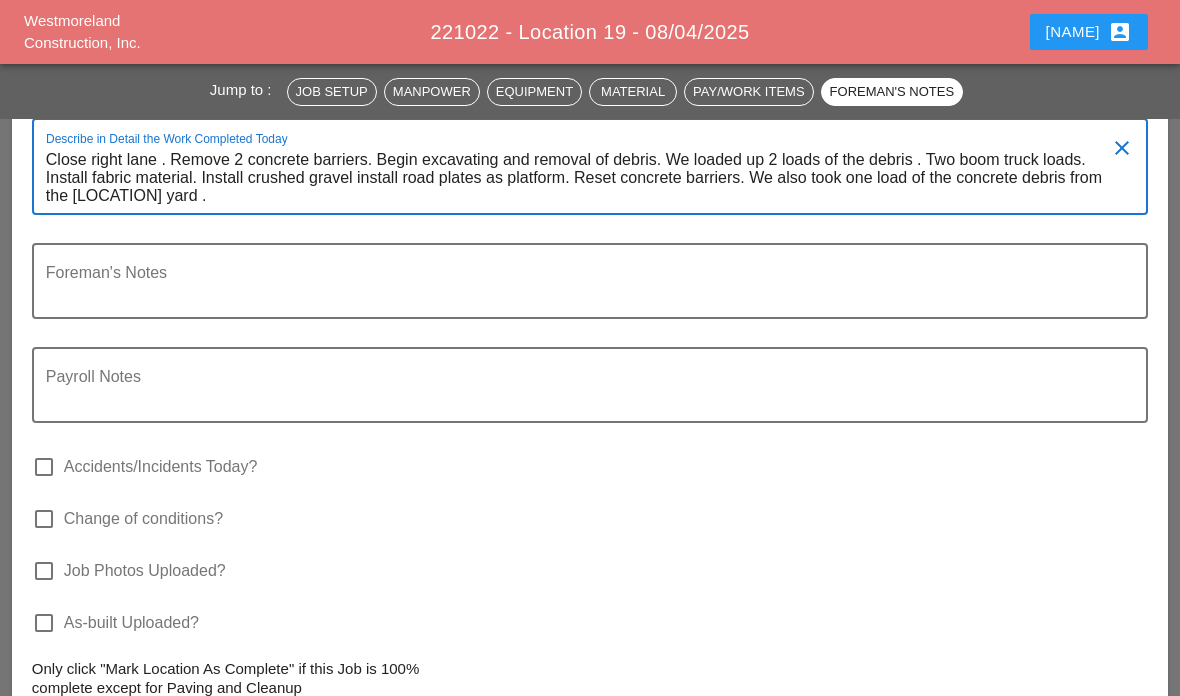 click on "Close right lane . Remove 2 concrete barriers. Begin excavating and removal of debris. We loaded up 2 loads of the debris . Two boom truck loads. Install fabric material. Install crushed gravel install road plates as platform. Reset concrete barriers. We also took one load of the concrete debris from the [LOCATION] yard ." at bounding box center (582, 178) 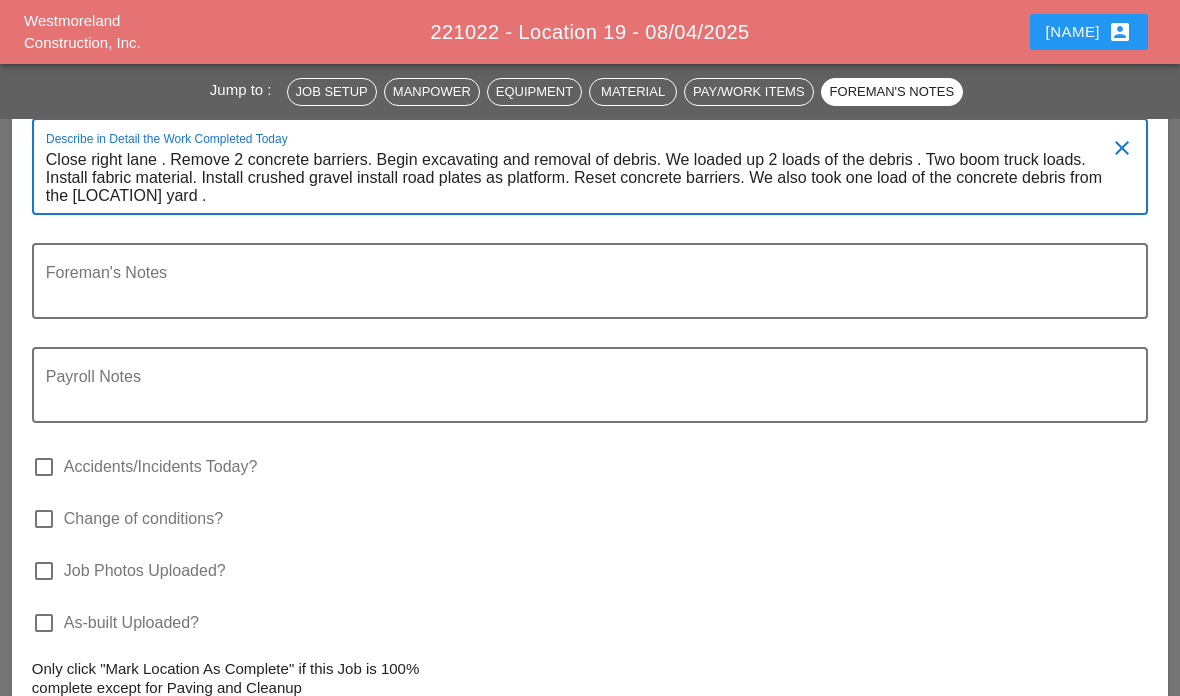 click on "Close right lane . Remove 2 concrete barriers. Begin excavating and removal of debris. We loaded up 2 loads of the debris . Two boom truck loads. Install fabric material. Install crushed gravel install road plates as platform. Reset concrete barriers. We also took one load of the concrete debris from the [LOCATION] yard ." at bounding box center [582, 178] 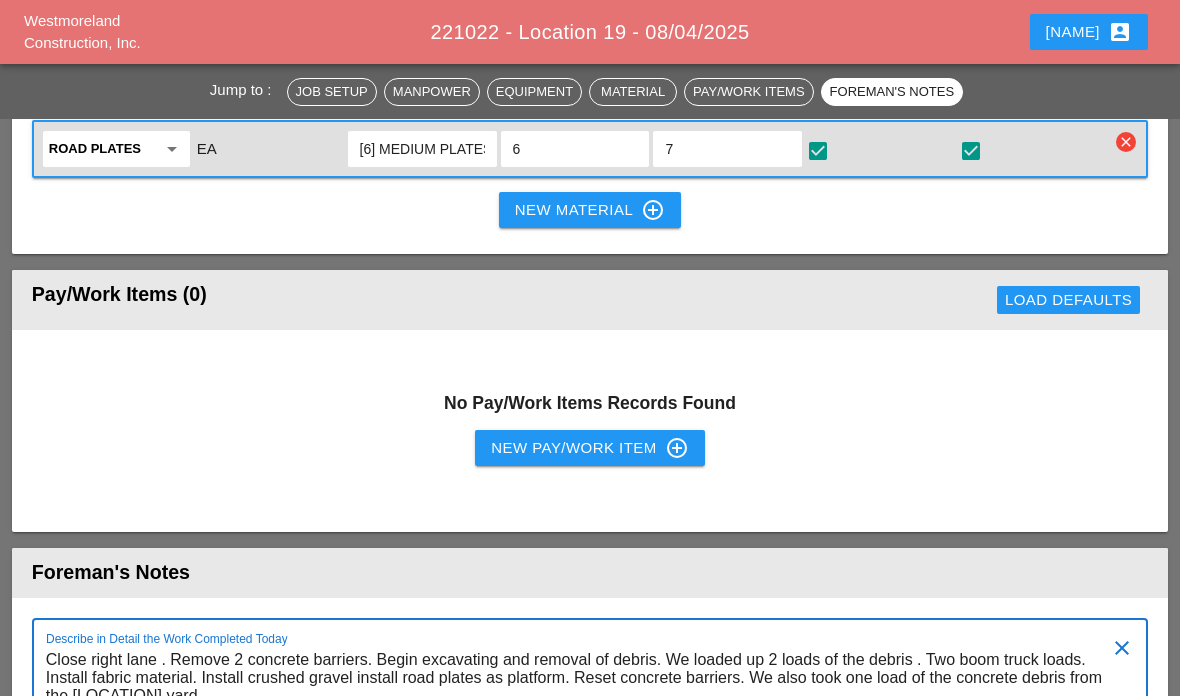 scroll, scrollTop: 2980, scrollLeft: 0, axis: vertical 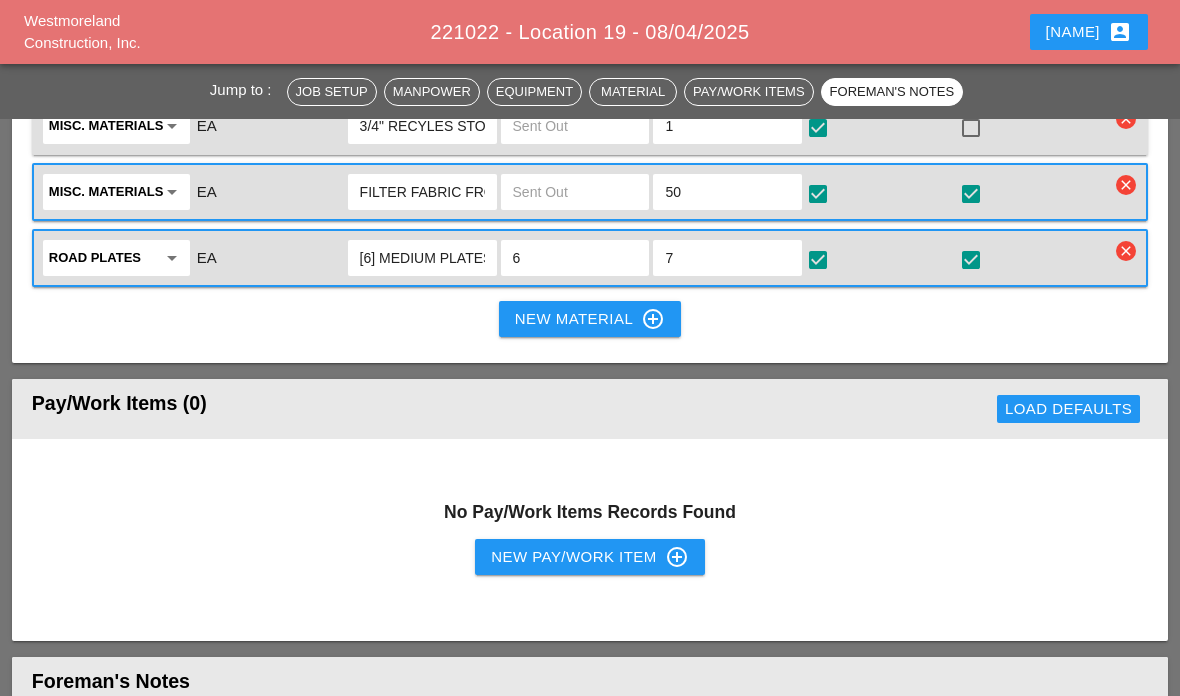 type on "Close right lane . Remove 2 concrete barriers. Begin excavating and removal of debris. We loaded up 2 loads of the debris . Two boom truck loads. Install fabric material. Install crushed gravel install road plates as platform. Reset concrete barriers. We also took one load of the concrete debris from the [LOCATION] yard ." 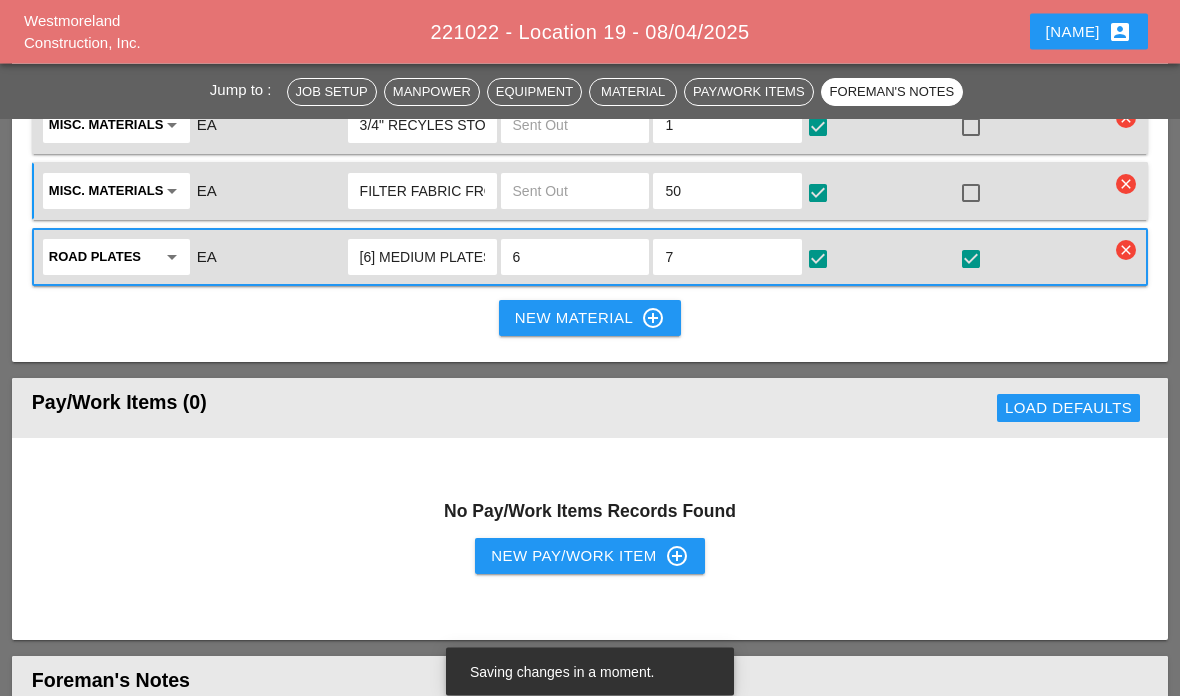 scroll, scrollTop: 2981, scrollLeft: 0, axis: vertical 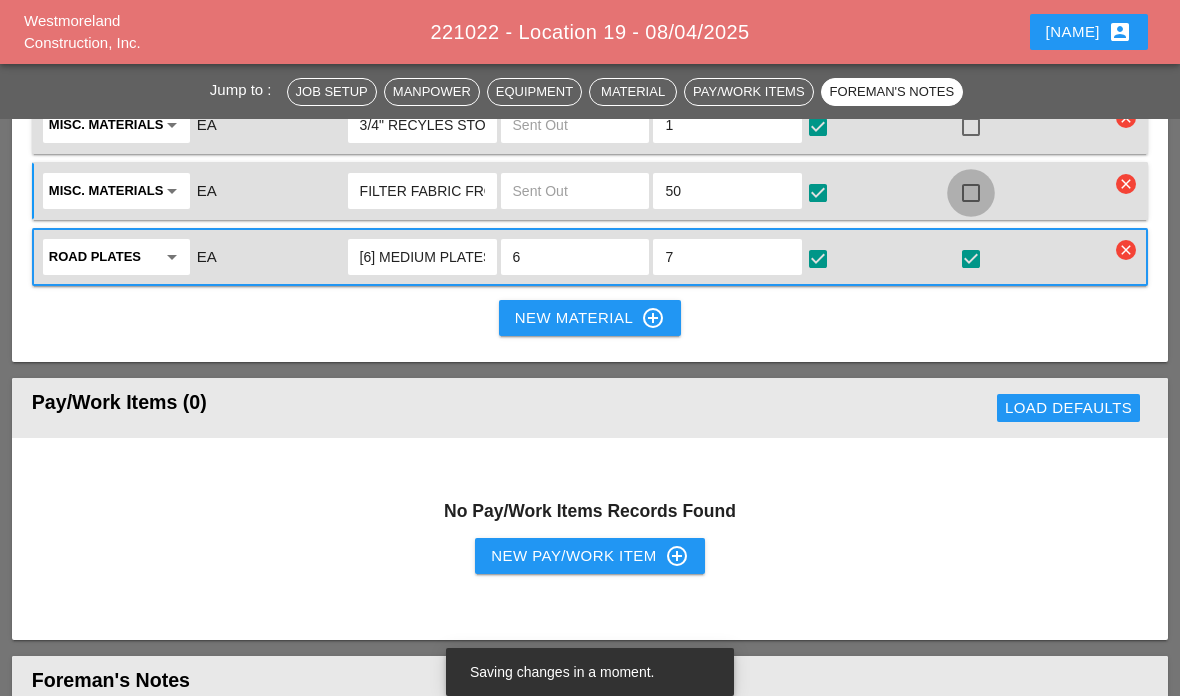 click at bounding box center [971, 193] 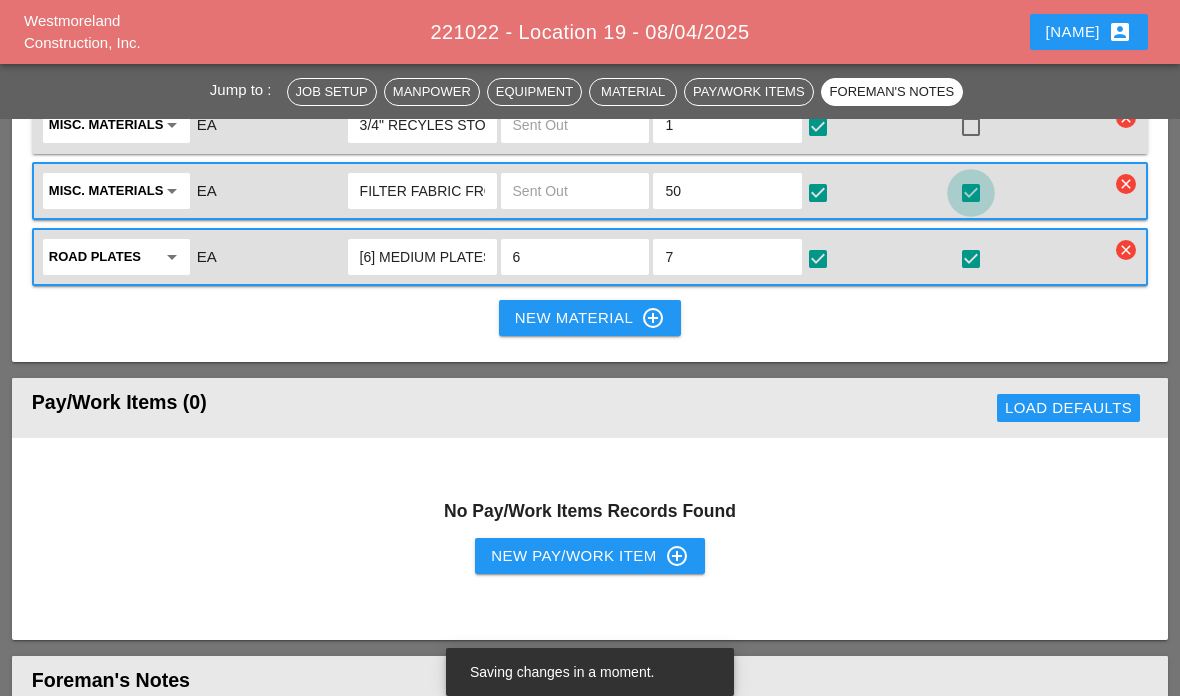 click at bounding box center [971, 193] 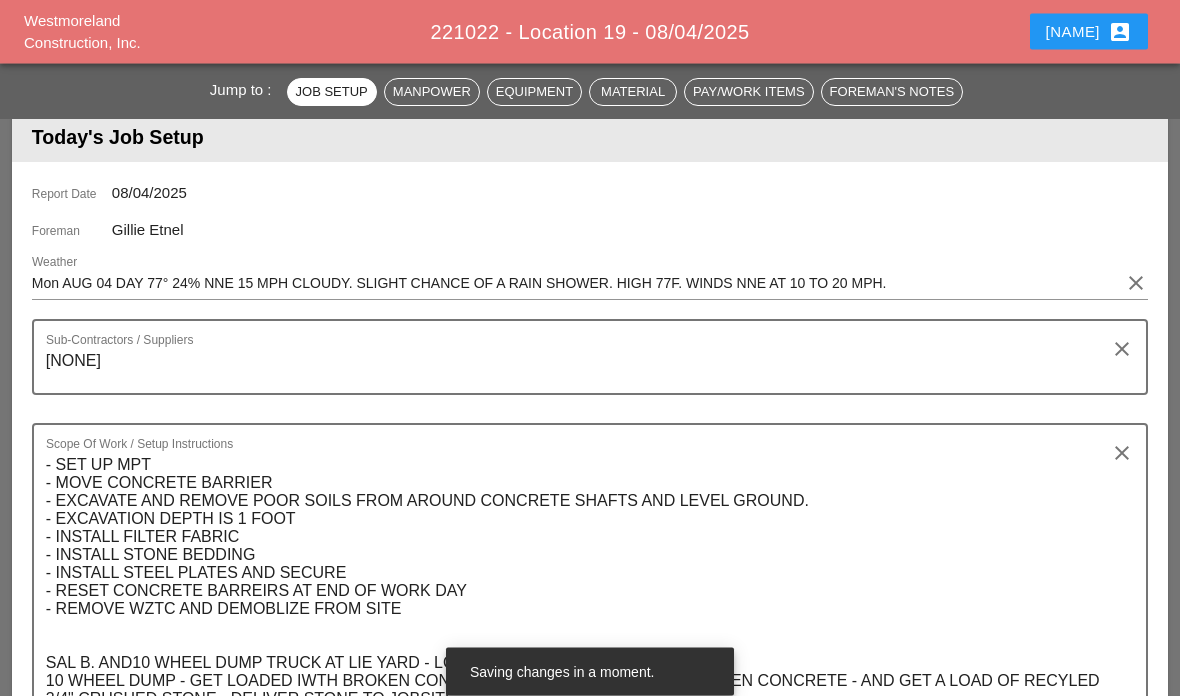 scroll, scrollTop: 0, scrollLeft: 0, axis: both 